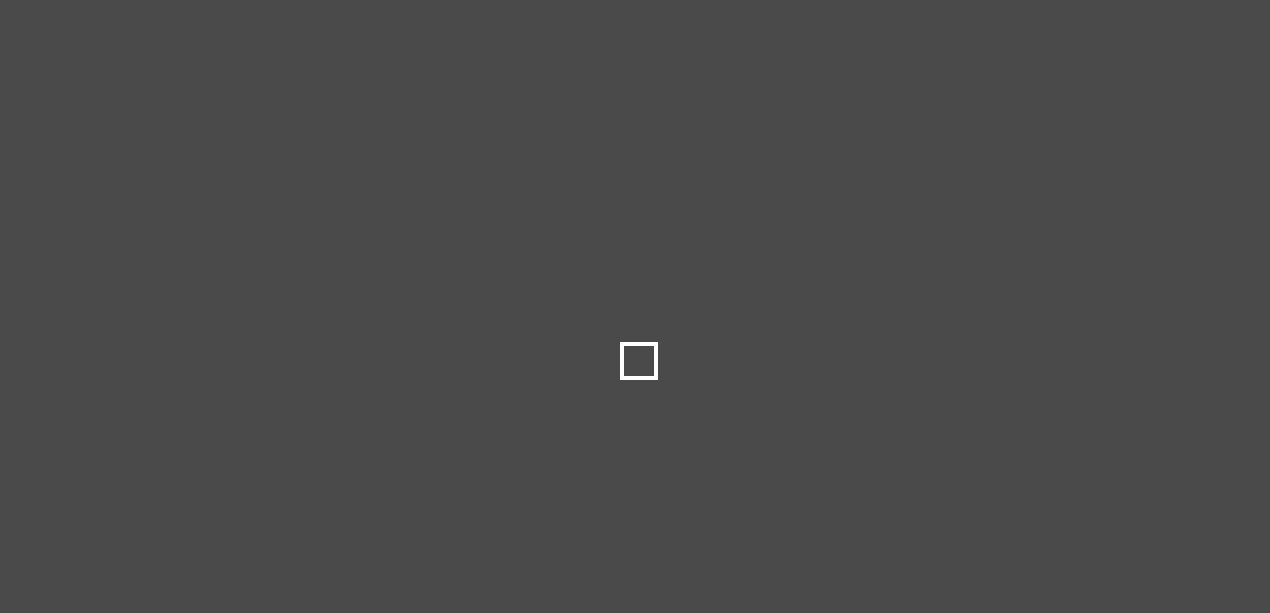 scroll, scrollTop: 0, scrollLeft: 0, axis: both 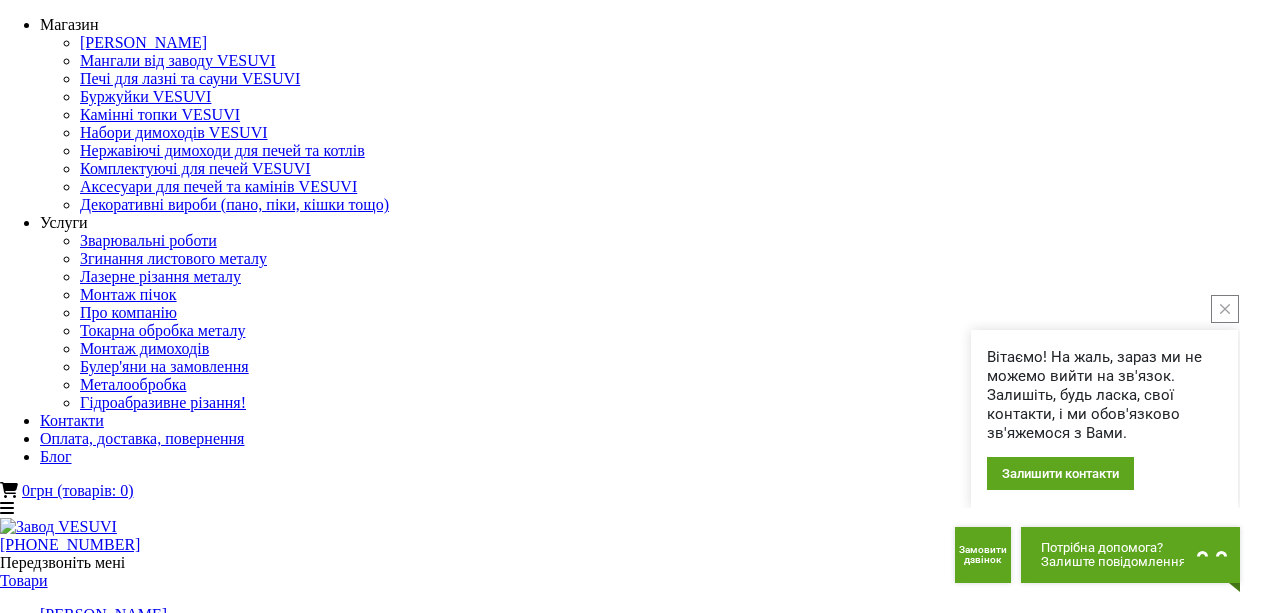 click 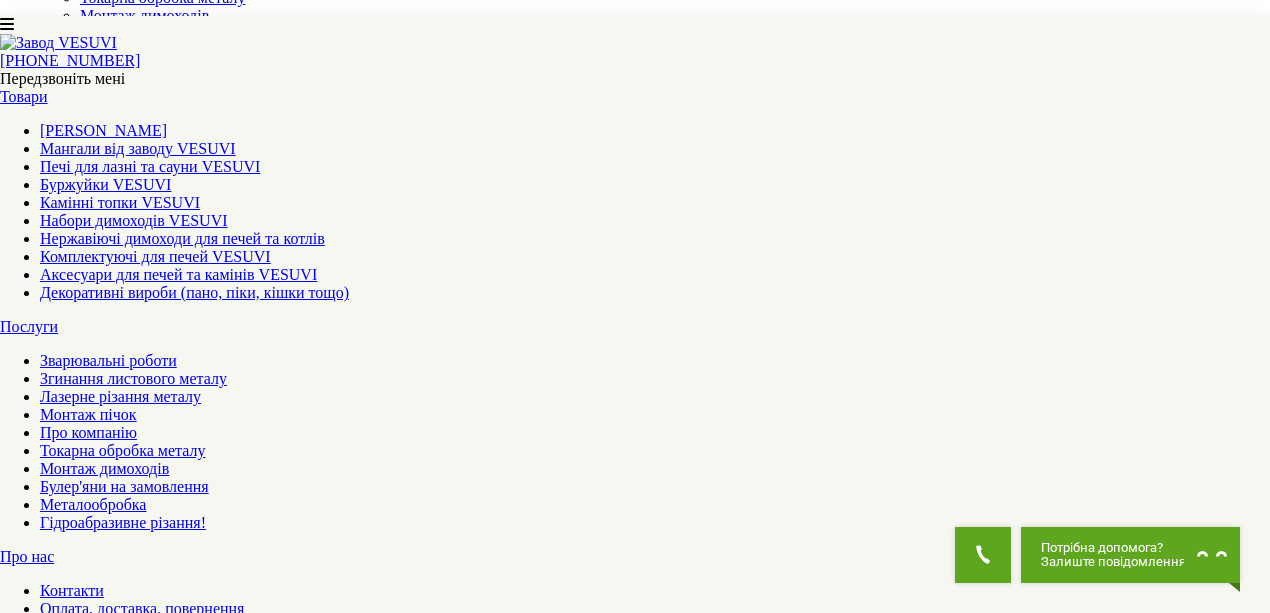 scroll, scrollTop: 0, scrollLeft: 0, axis: both 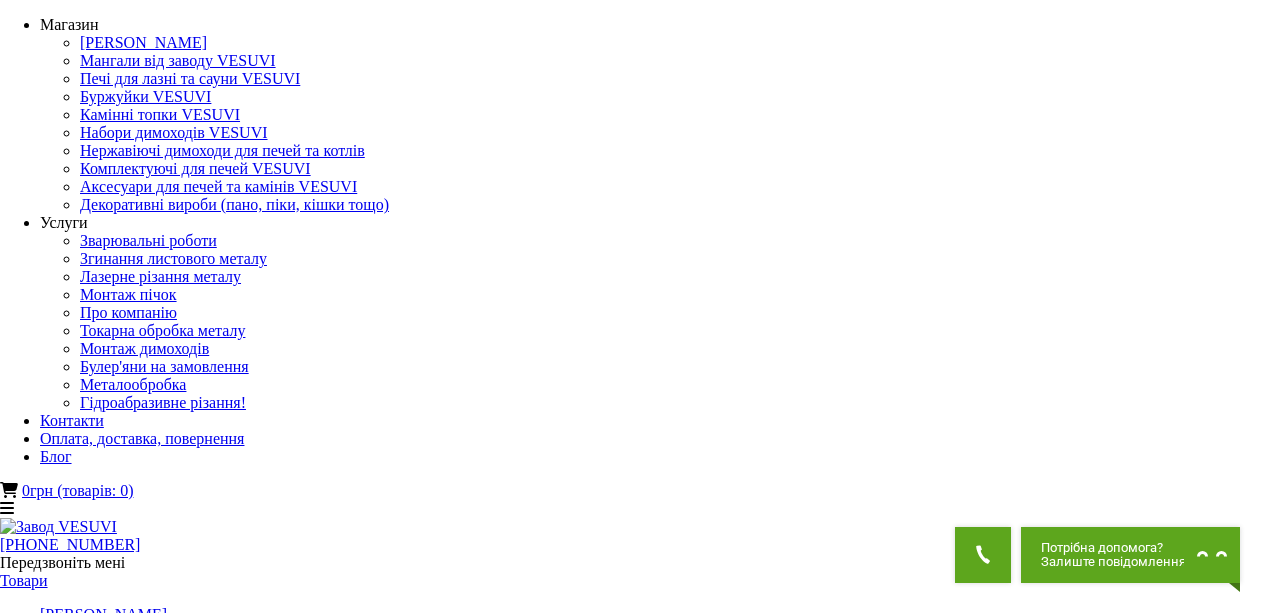 click on "Мангали складні, розбірні VESUVI" at bounding box center [635, 1663] 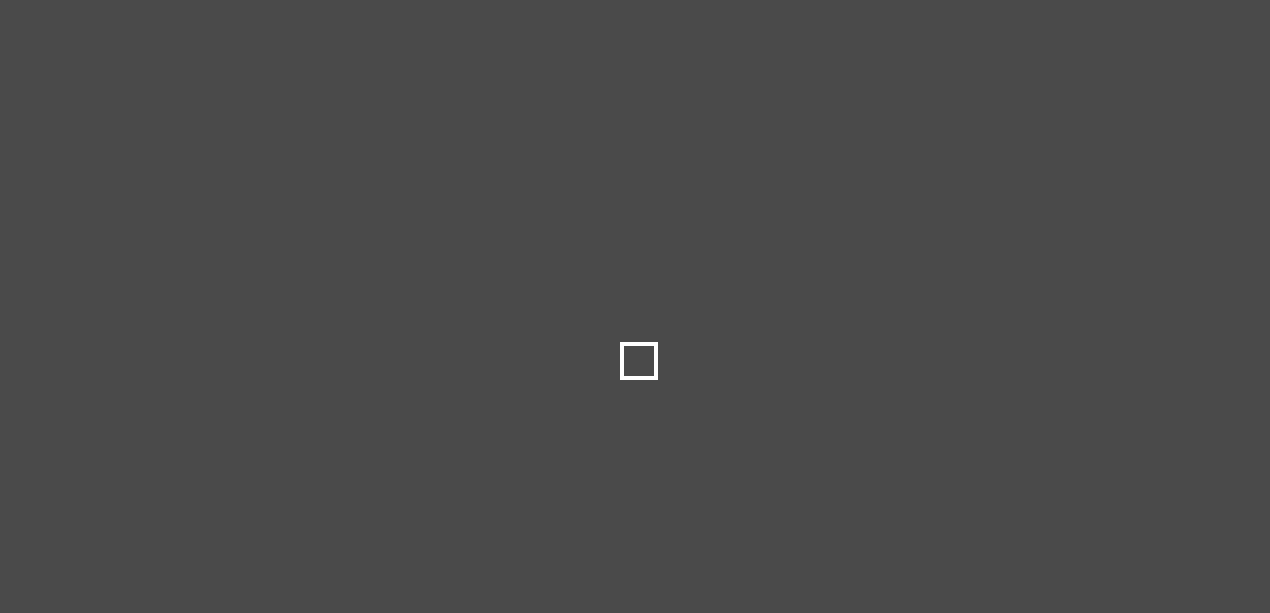 scroll, scrollTop: 0, scrollLeft: 0, axis: both 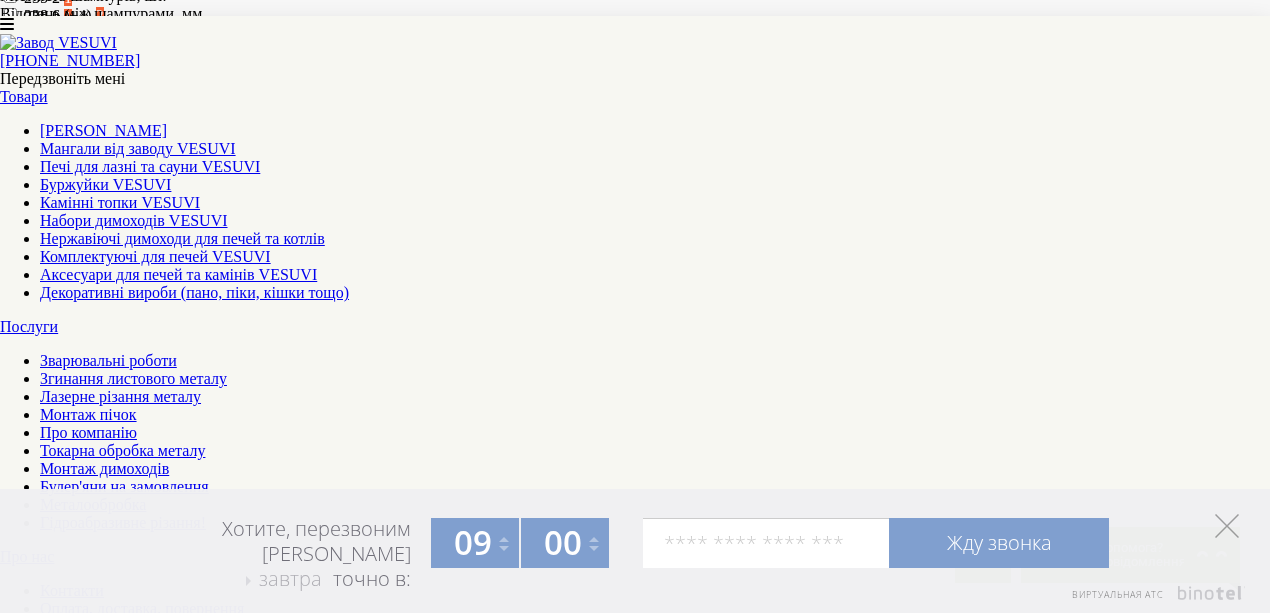 click 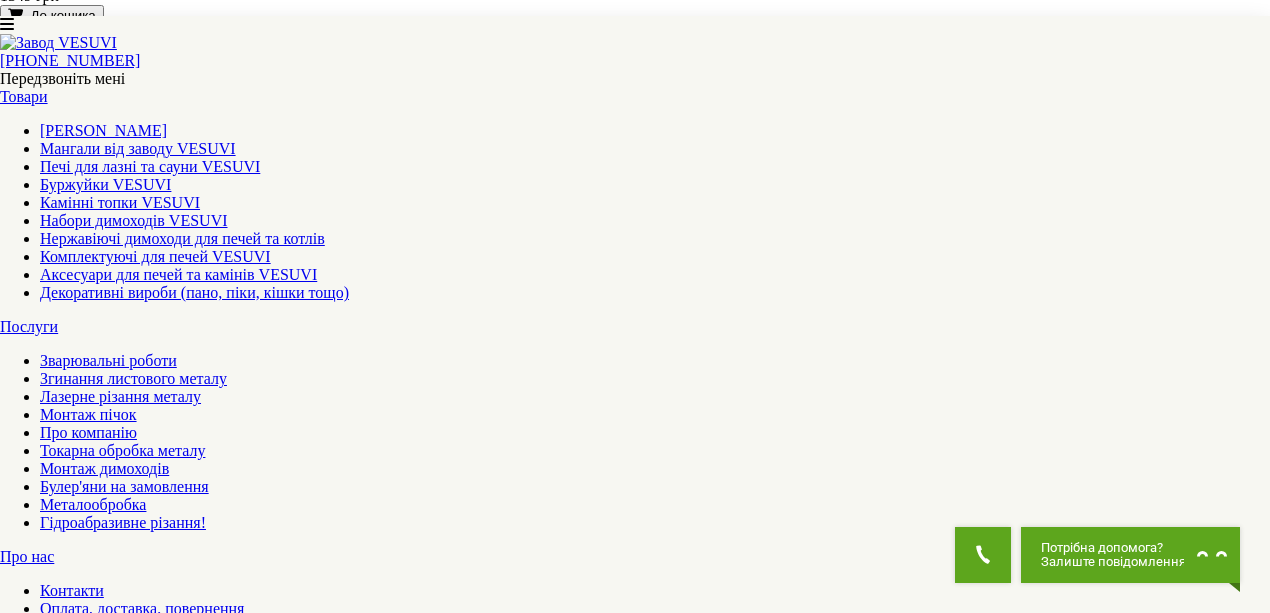 scroll, scrollTop: 2066, scrollLeft: 0, axis: vertical 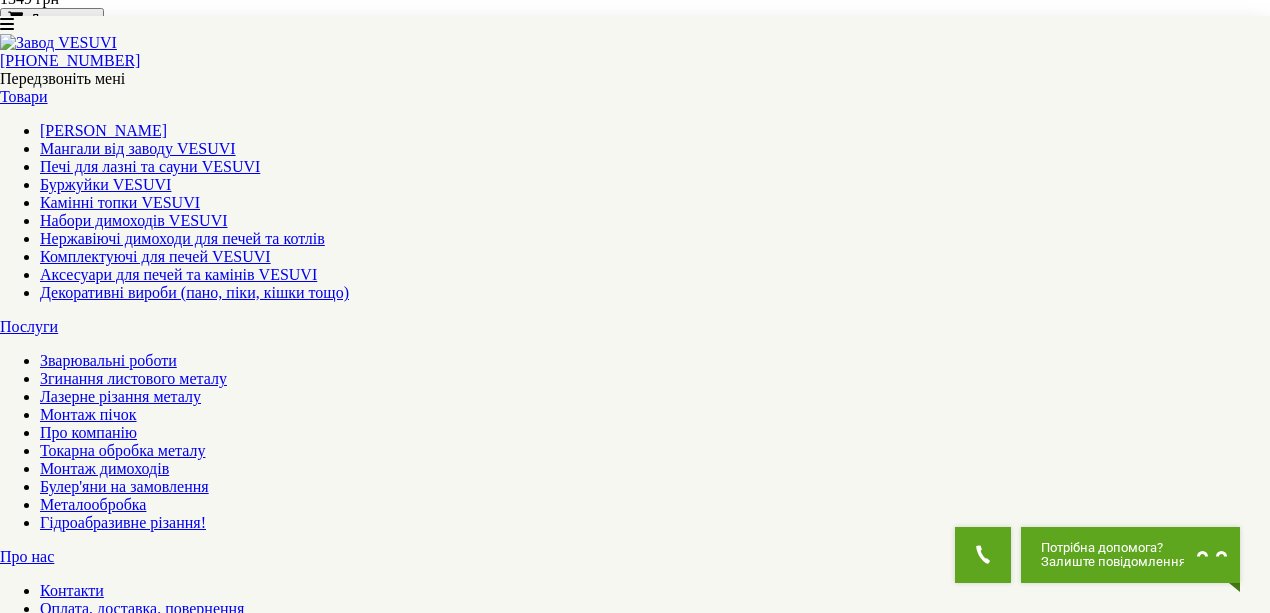 click on "2" at bounding box center (44, 890) 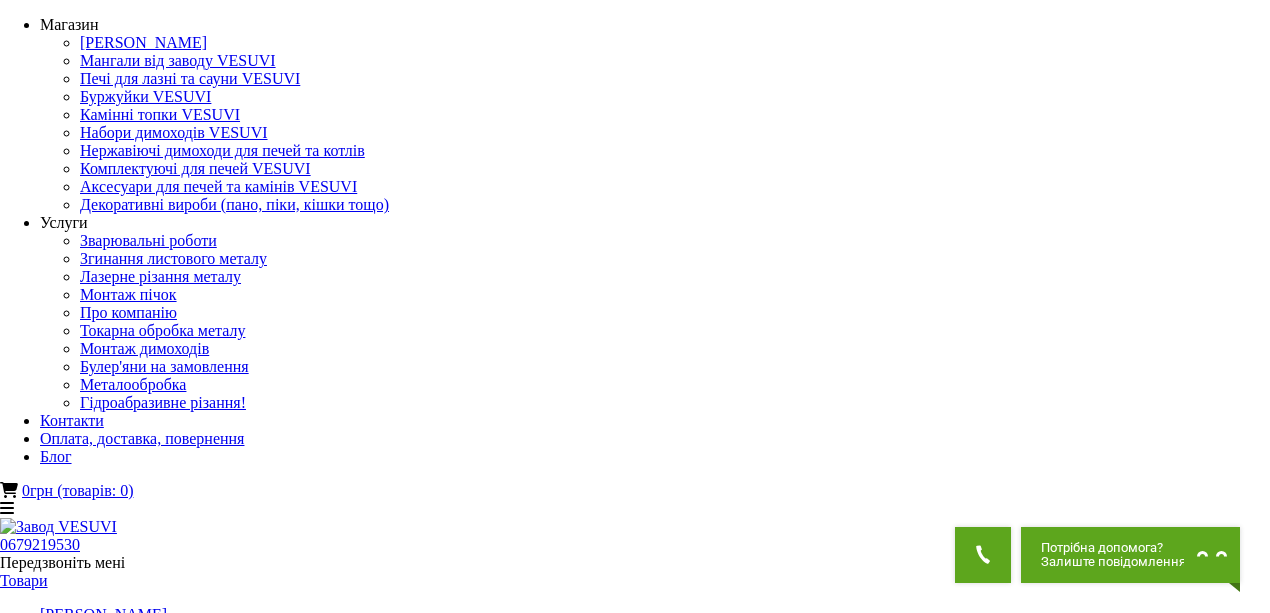 scroll, scrollTop: 0, scrollLeft: 0, axis: both 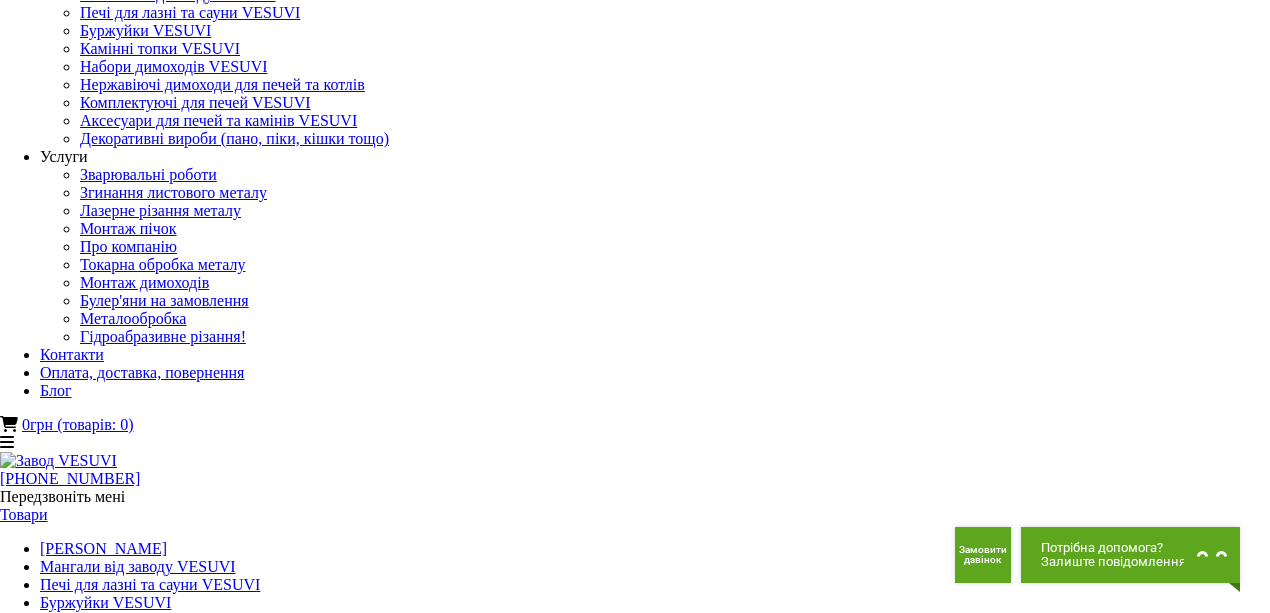 click at bounding box center [145, 1298] 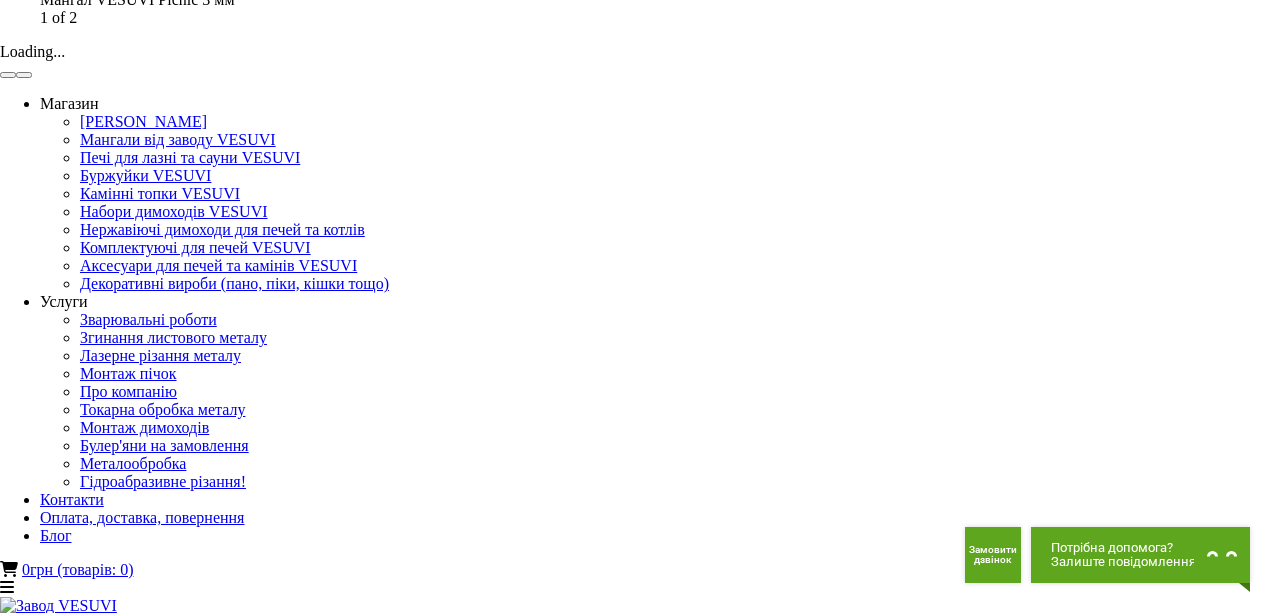 click at bounding box center (24, 75) 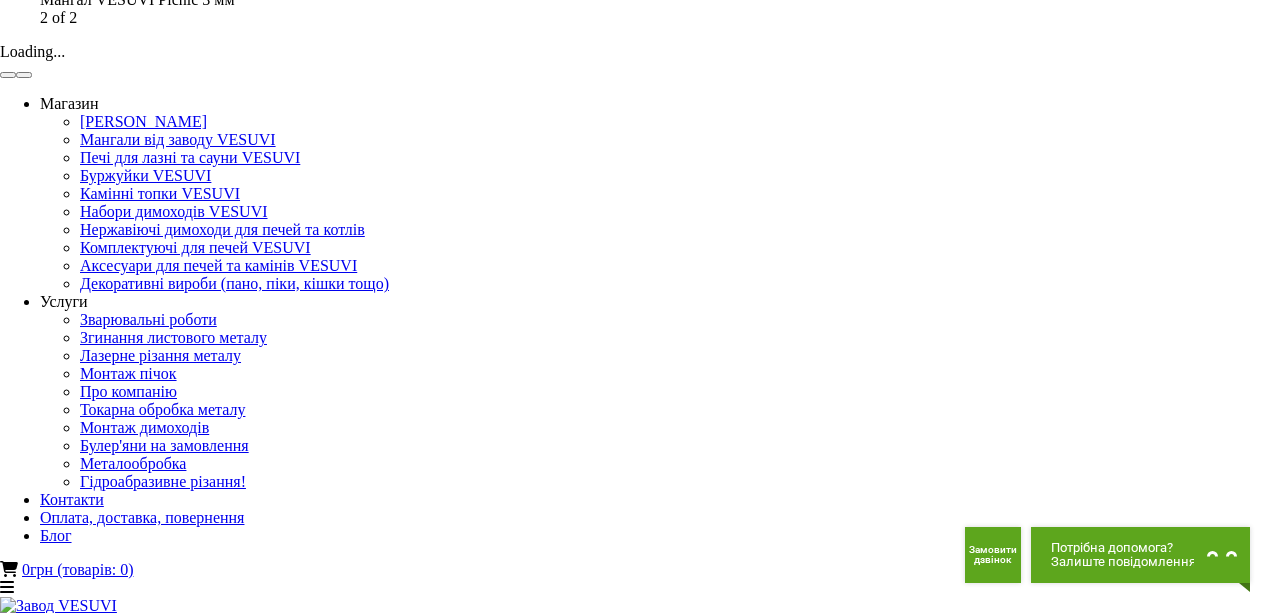 click at bounding box center [13, 3633] 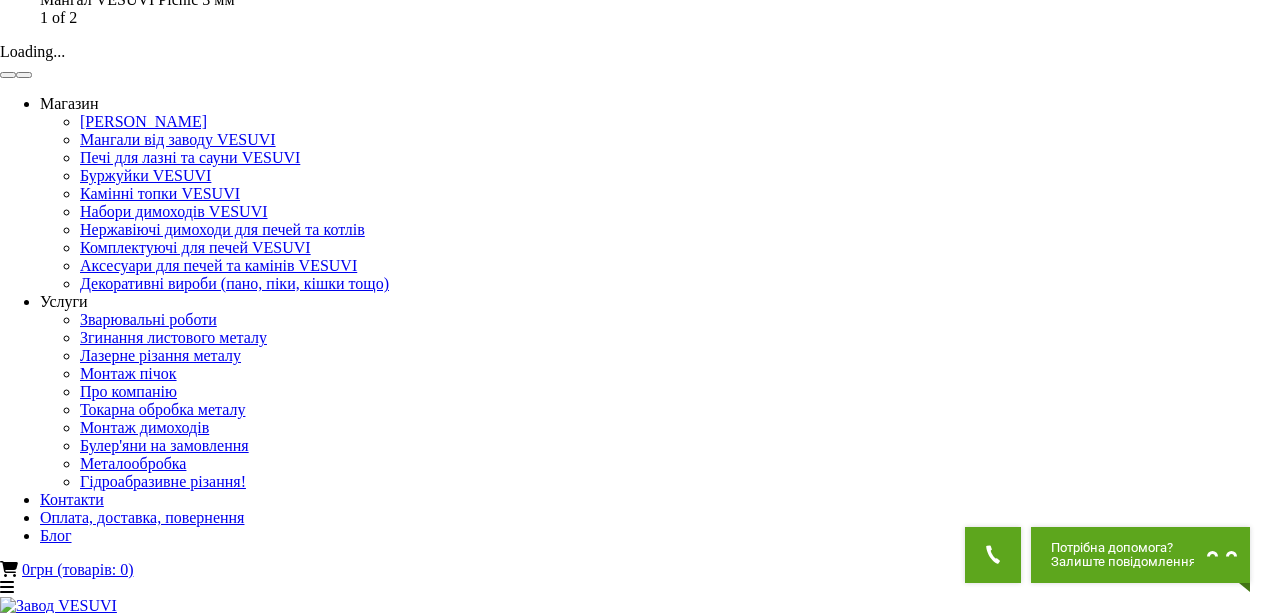 click at bounding box center [24, 75] 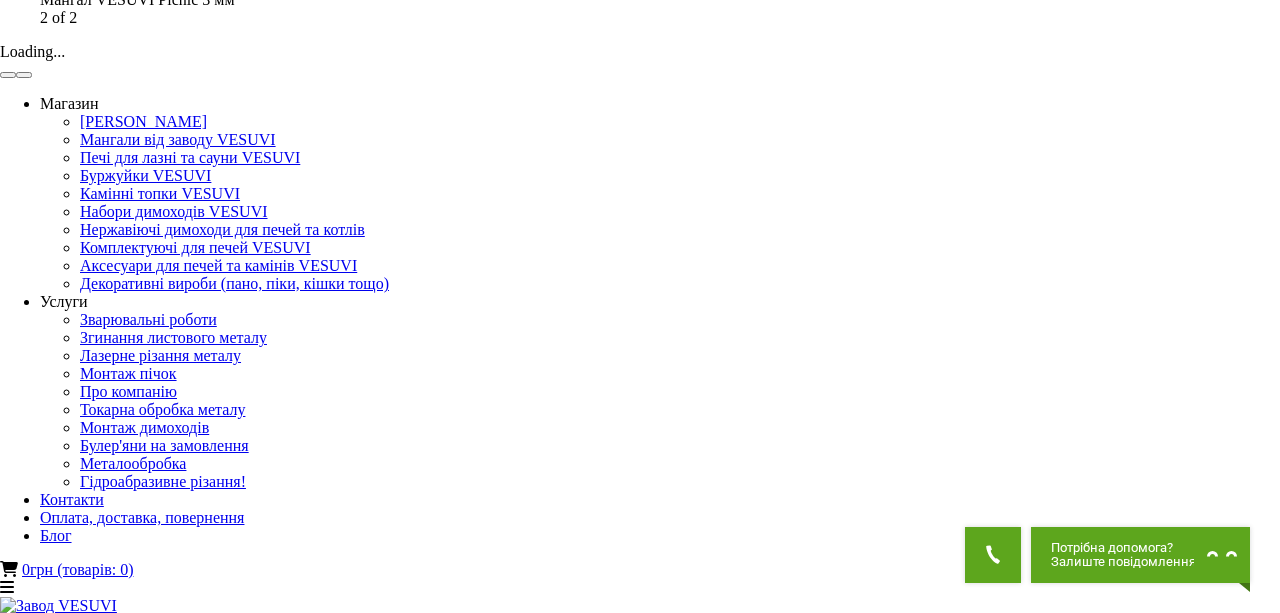 click at bounding box center [24, 75] 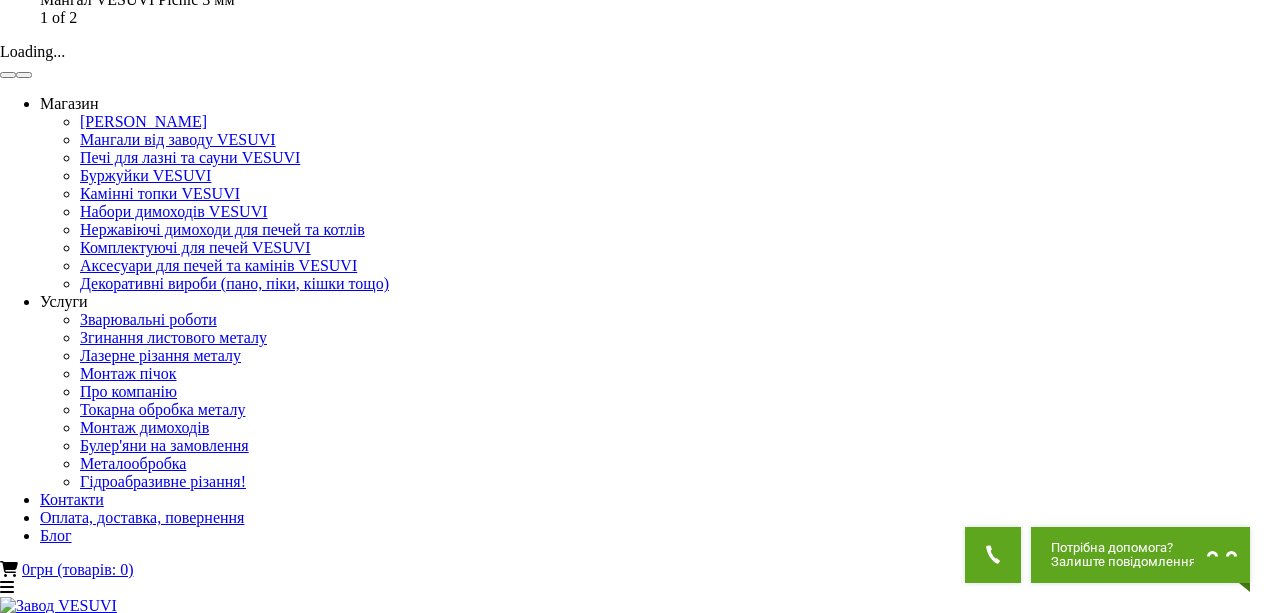 click at bounding box center [24, 75] 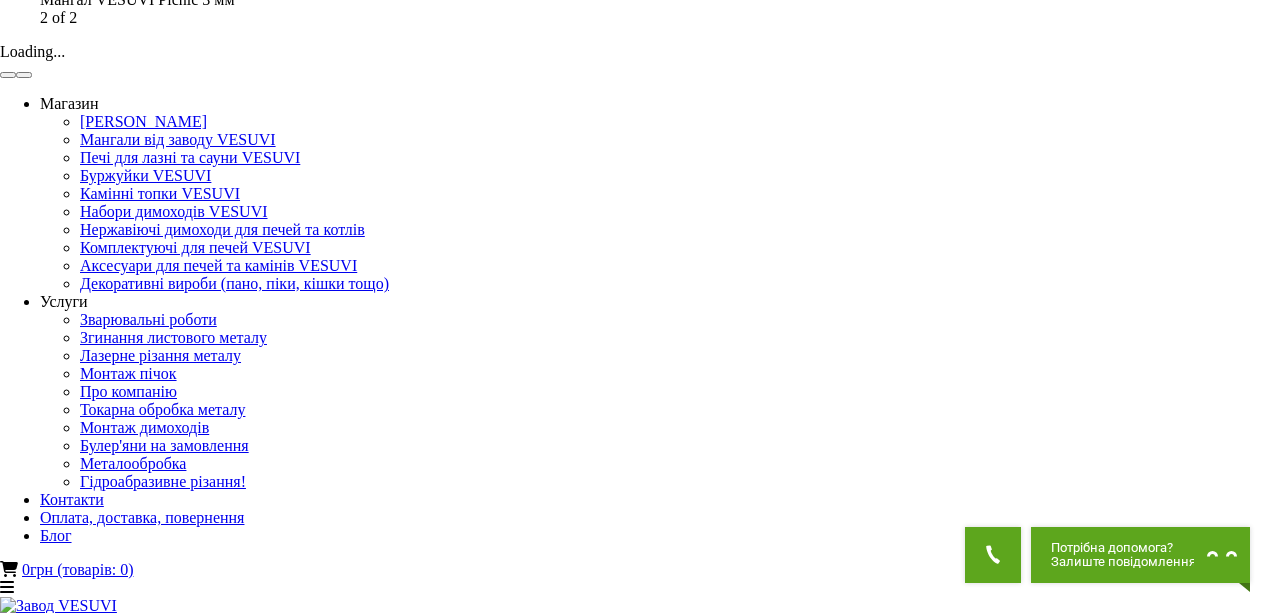 click at bounding box center [24, 75] 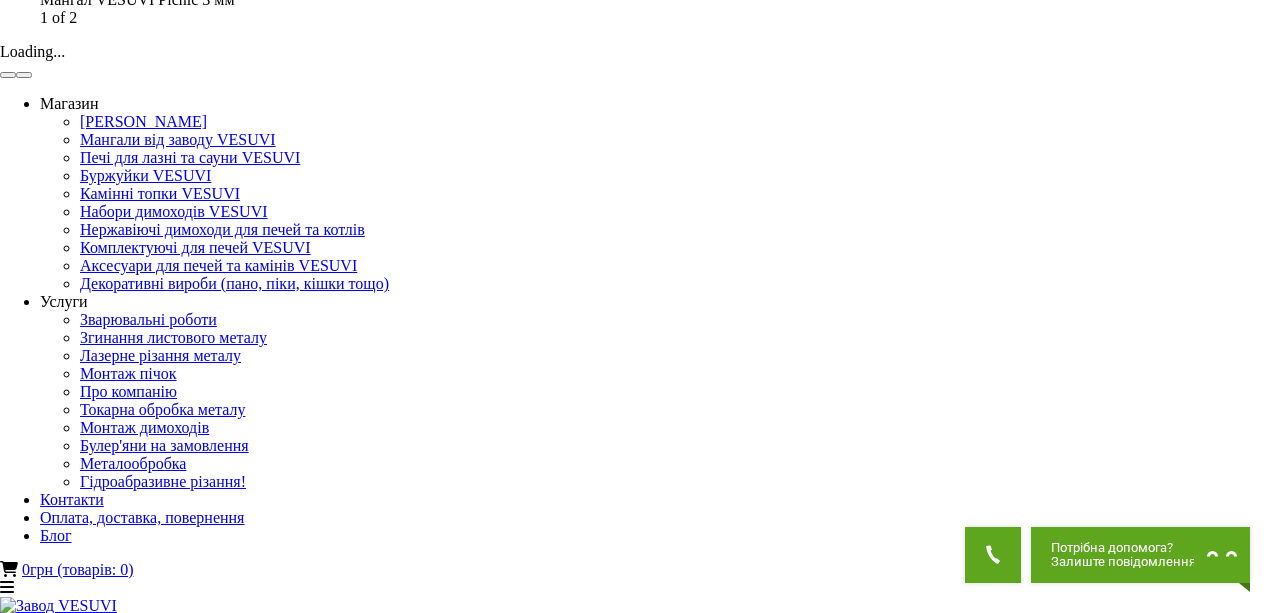 click at bounding box center [24, 75] 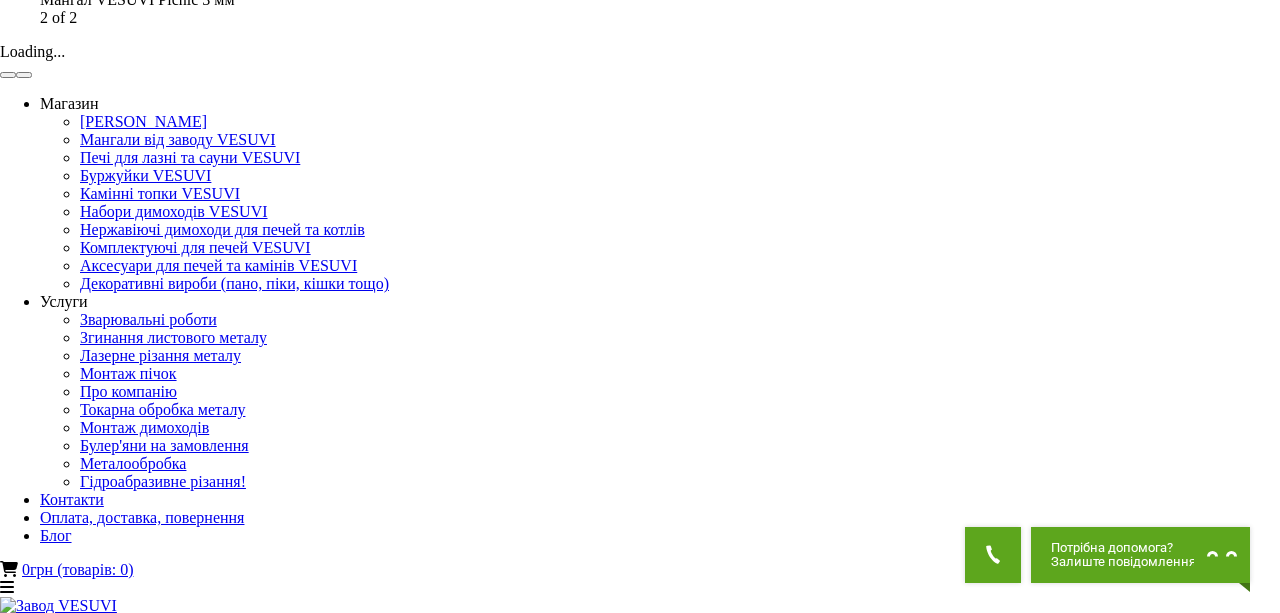 click at bounding box center (24, 75) 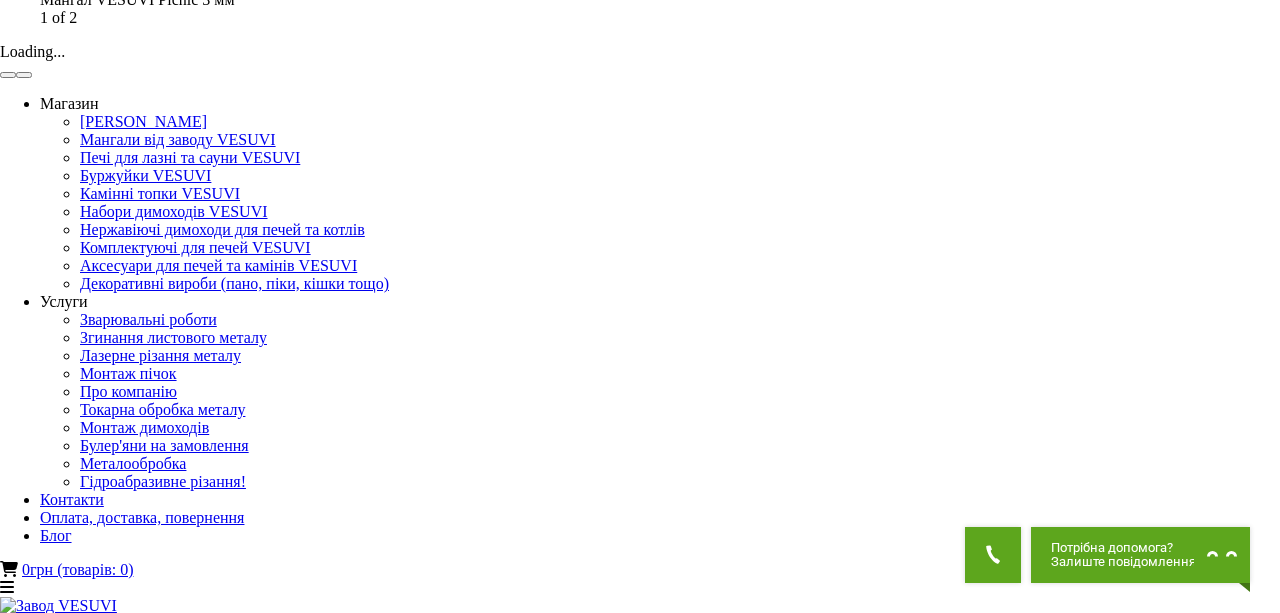 click at bounding box center [24, 75] 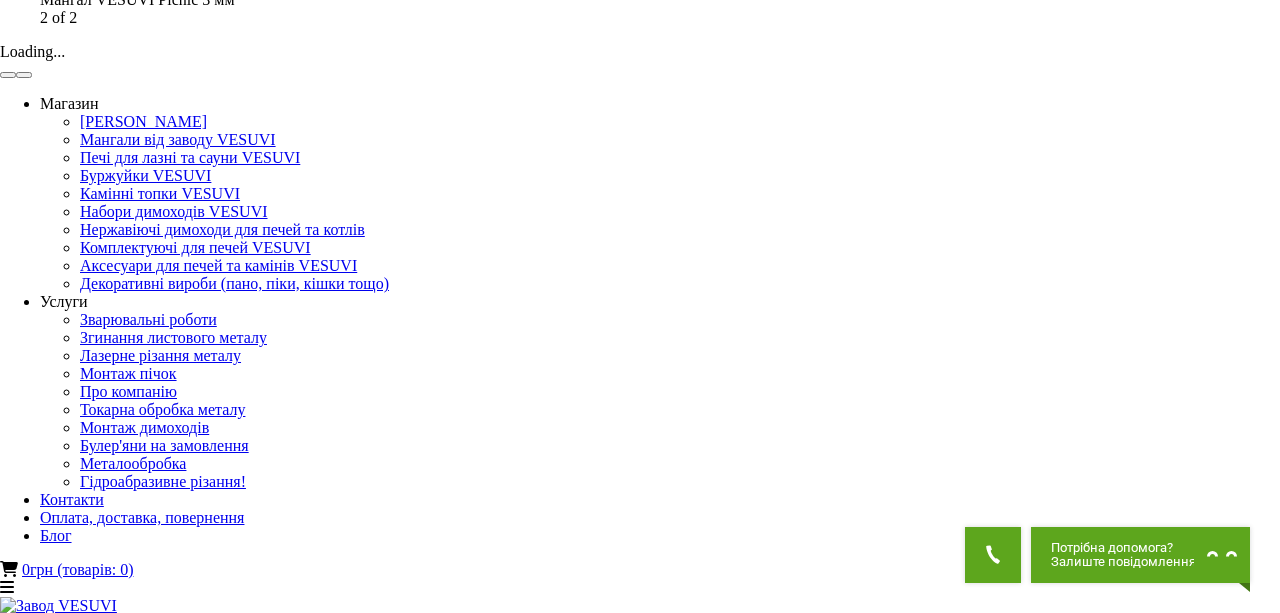 click on "×" at bounding box center (12, -56) 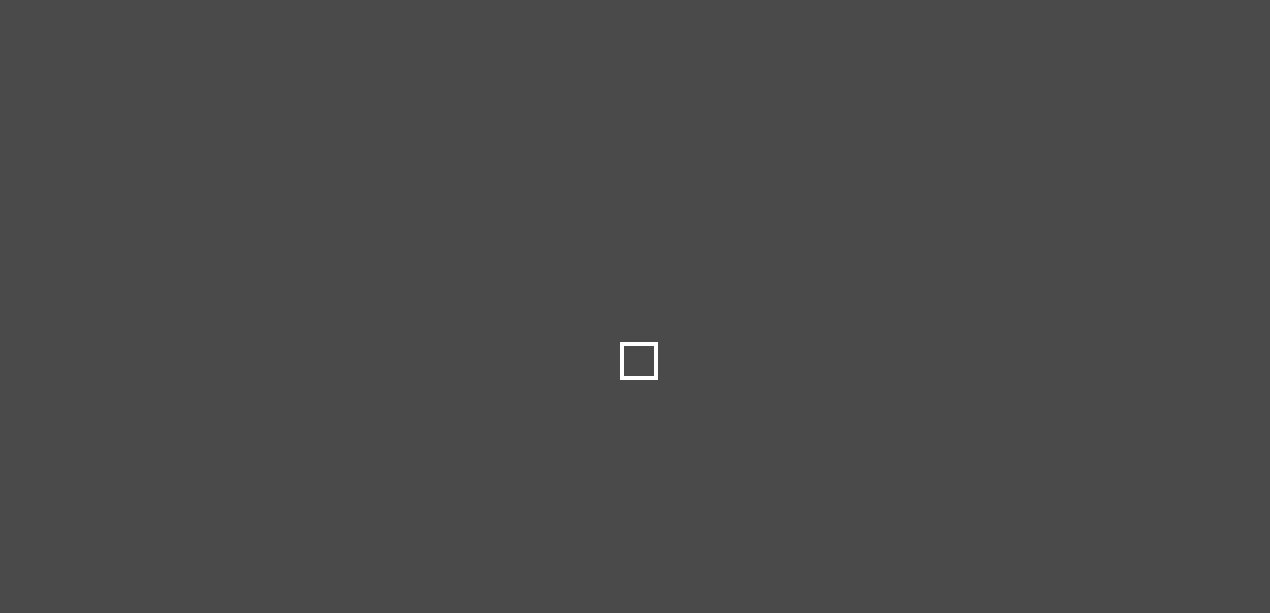 scroll, scrollTop: 0, scrollLeft: 0, axis: both 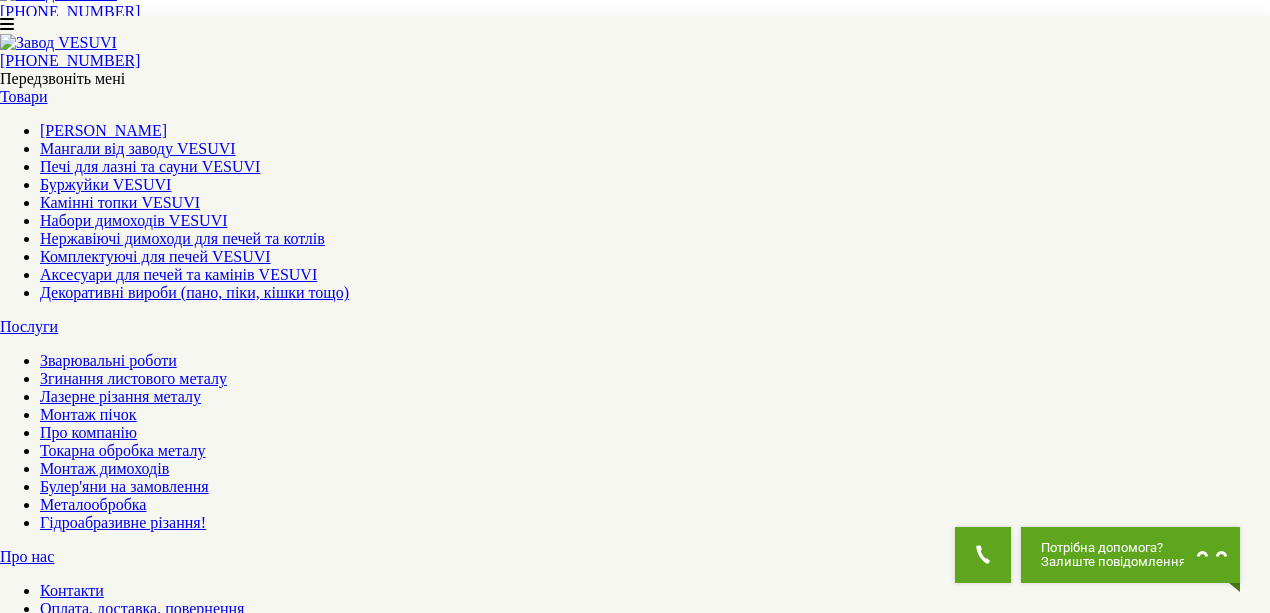 click at bounding box center [116, 1586] 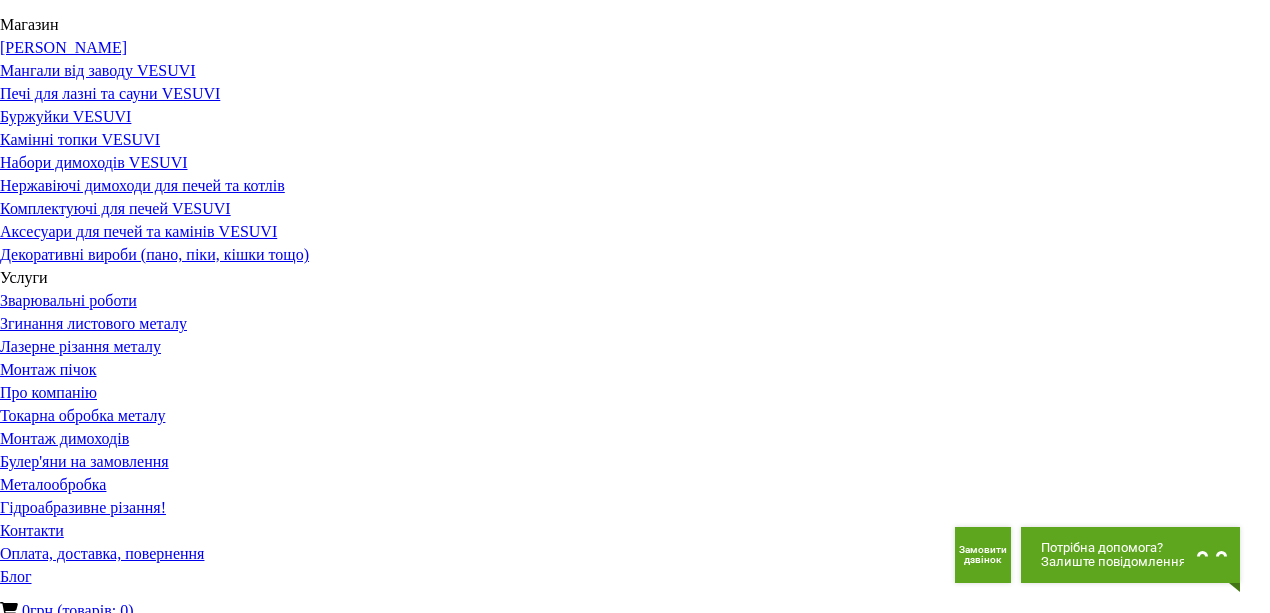 scroll, scrollTop: 0, scrollLeft: 0, axis: both 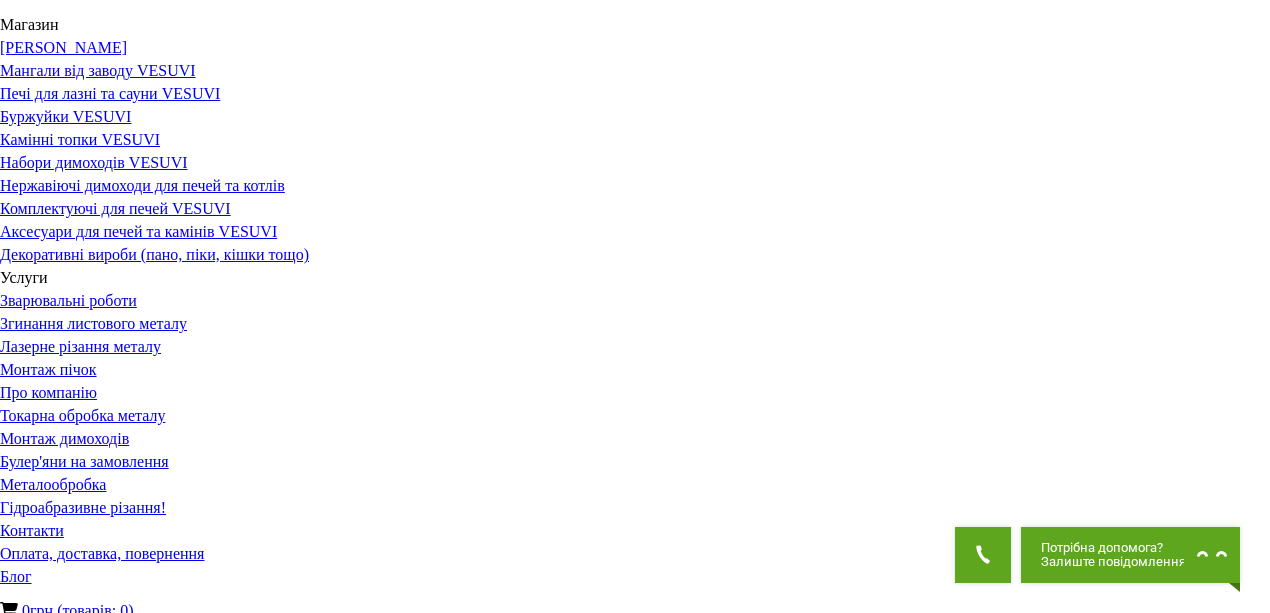 click at bounding box center (116, 1589) 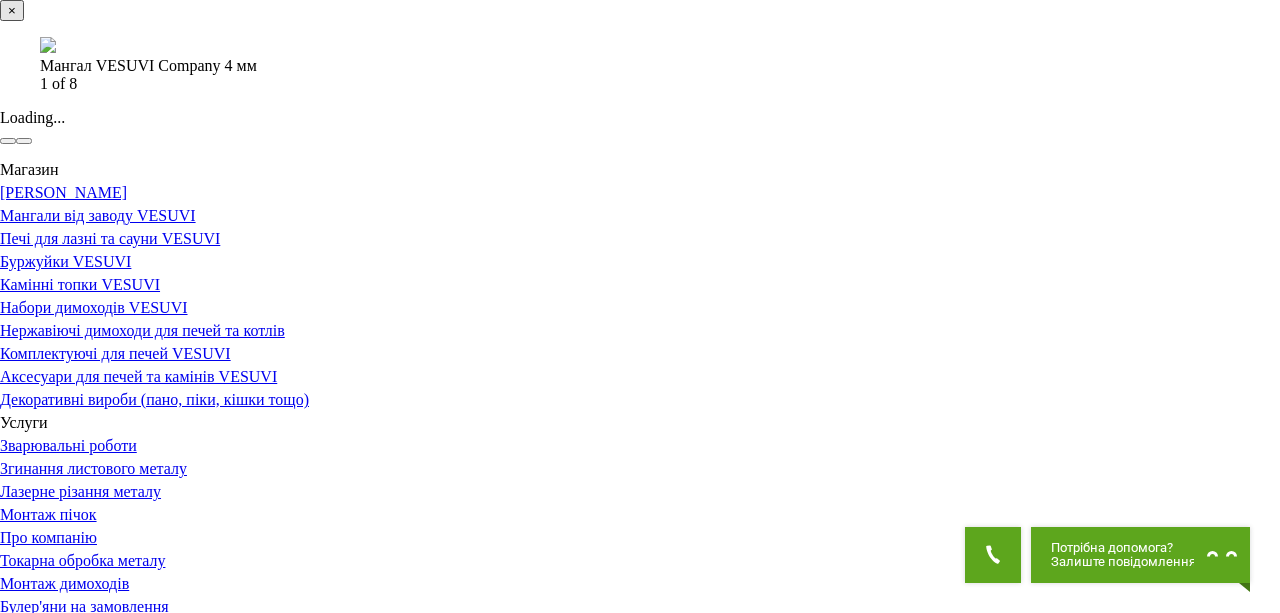 click at bounding box center (24, 141) 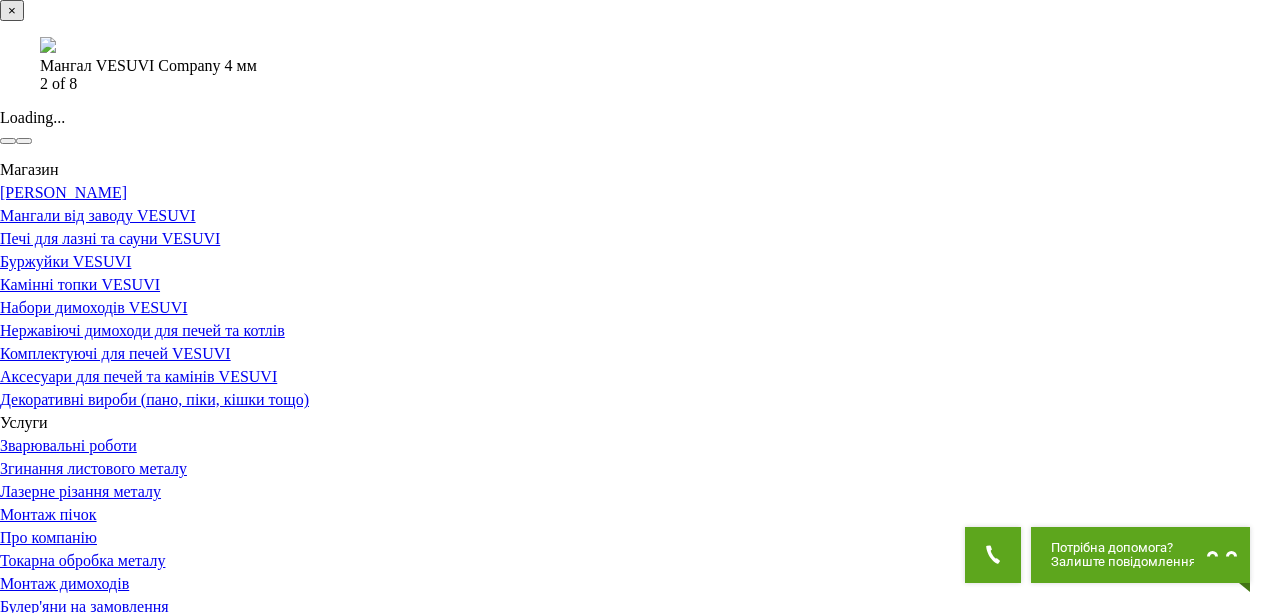 click at bounding box center (24, 141) 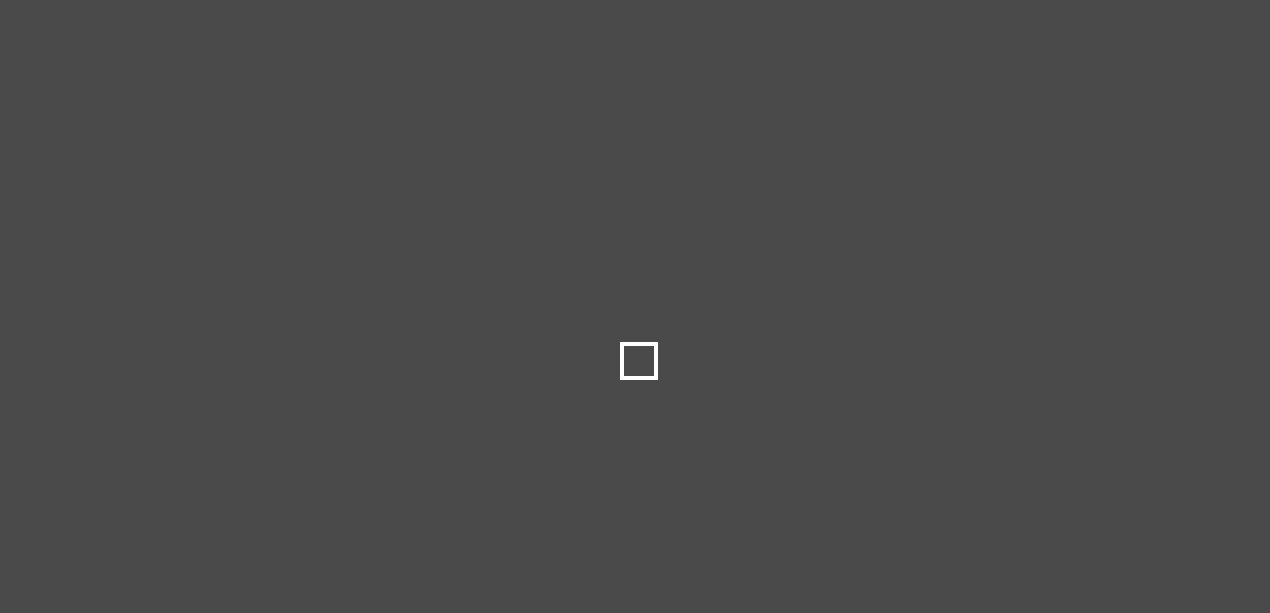 scroll, scrollTop: 0, scrollLeft: 0, axis: both 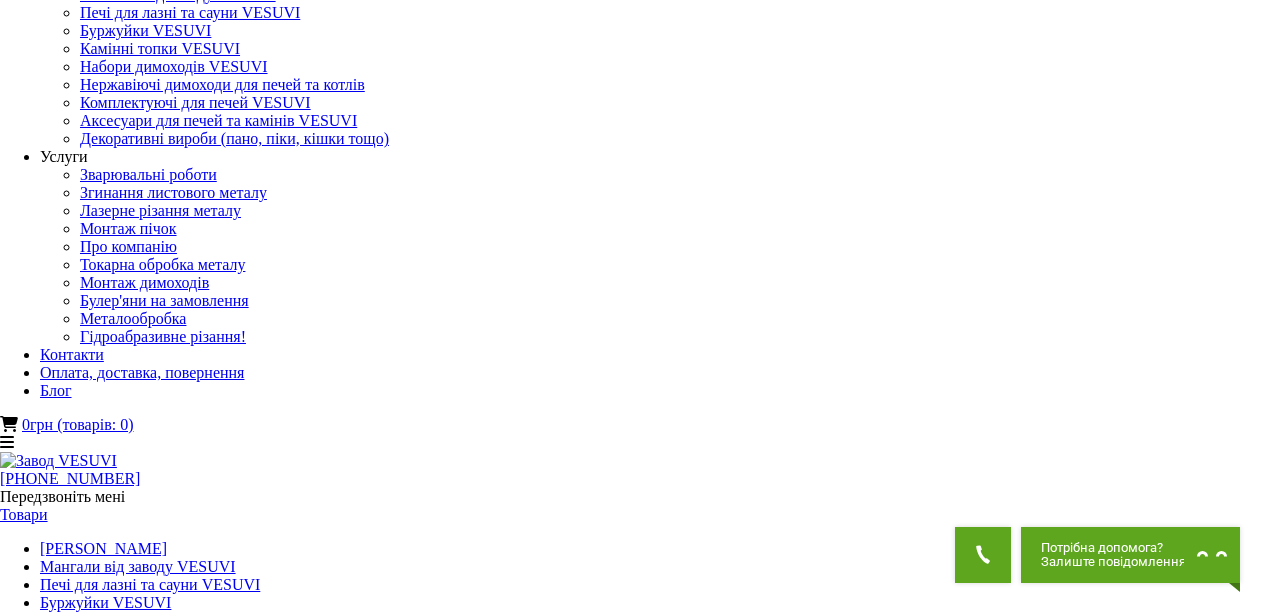 click at bounding box center (156, 1298) 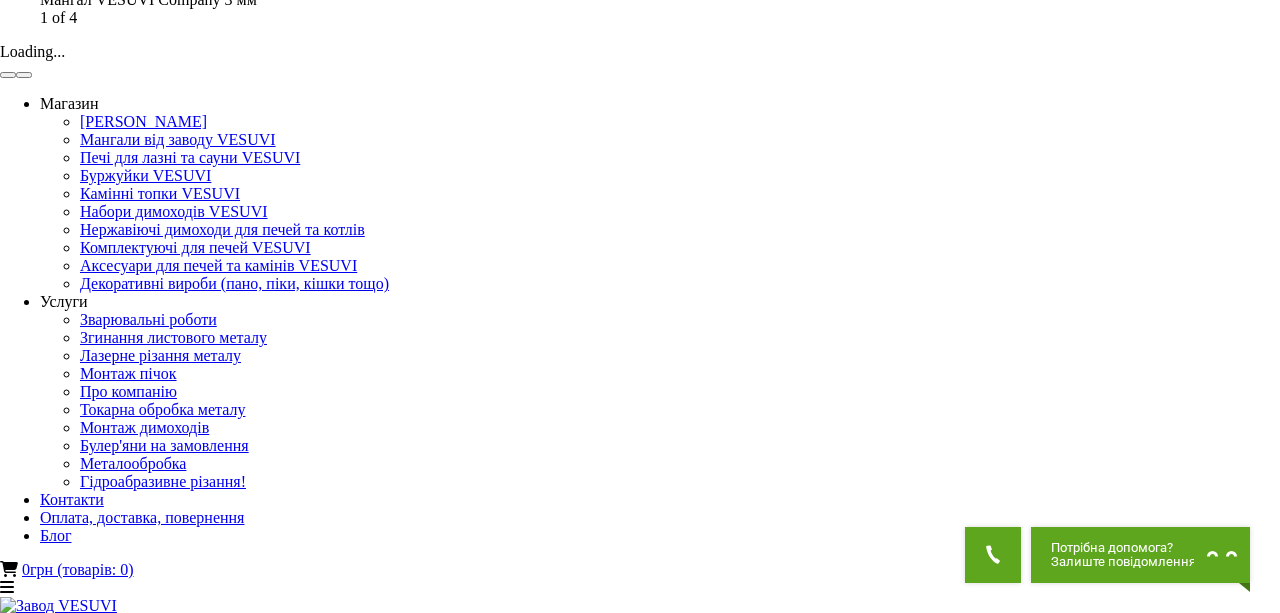 click at bounding box center (24, 75) 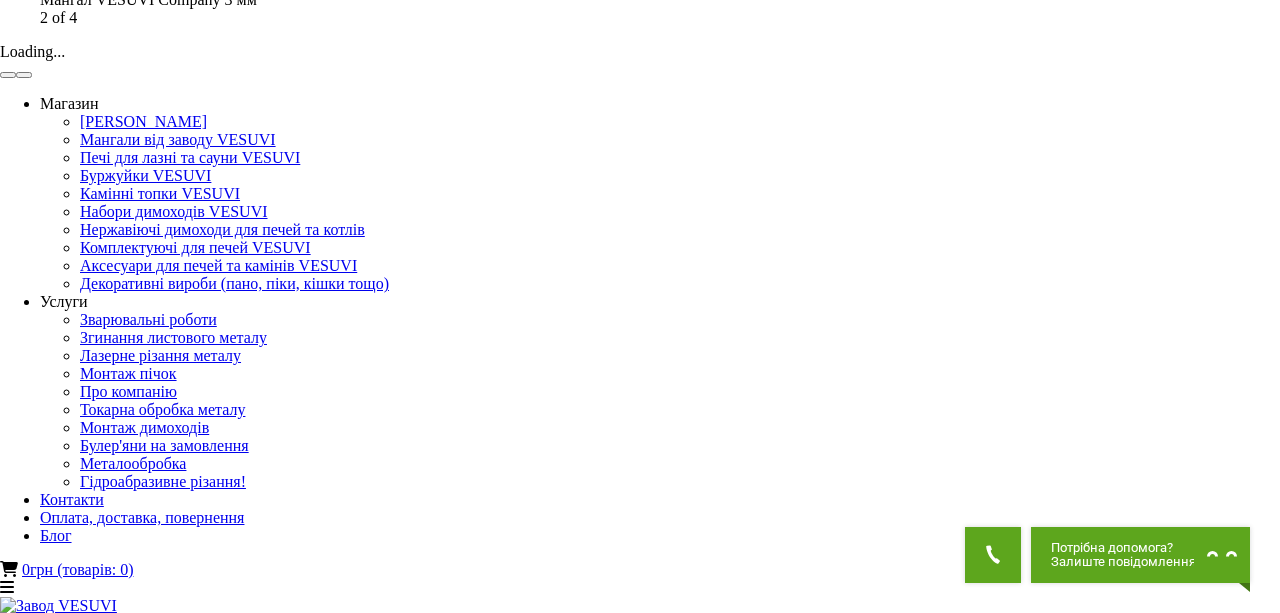 click at bounding box center [24, 75] 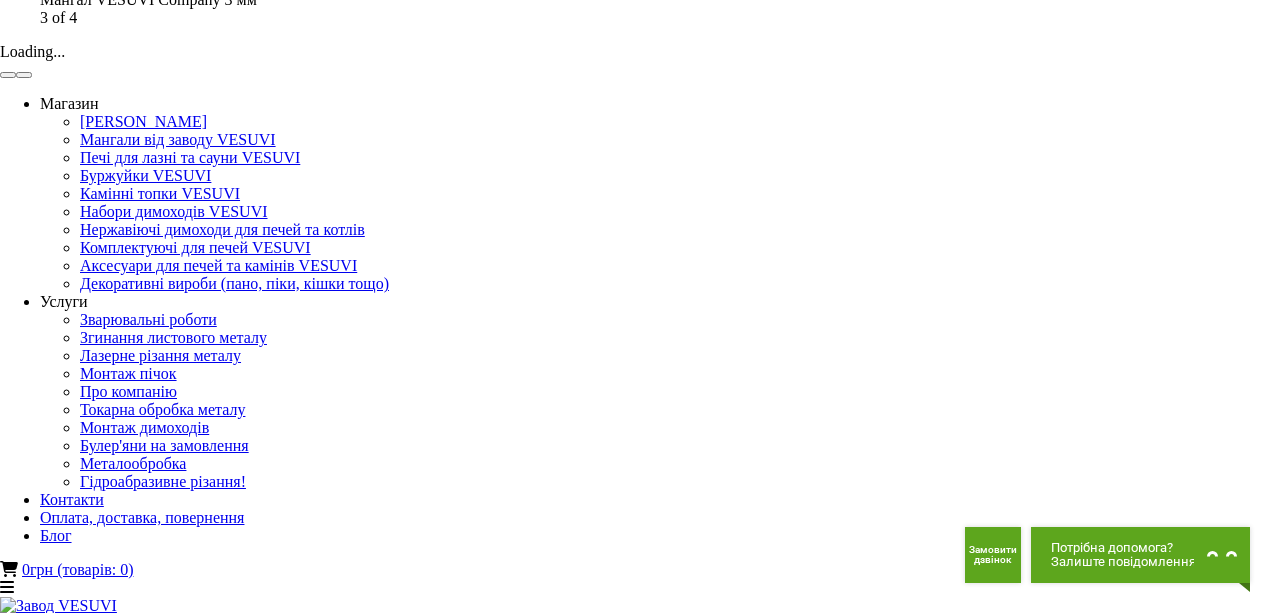 click at bounding box center (24, 75) 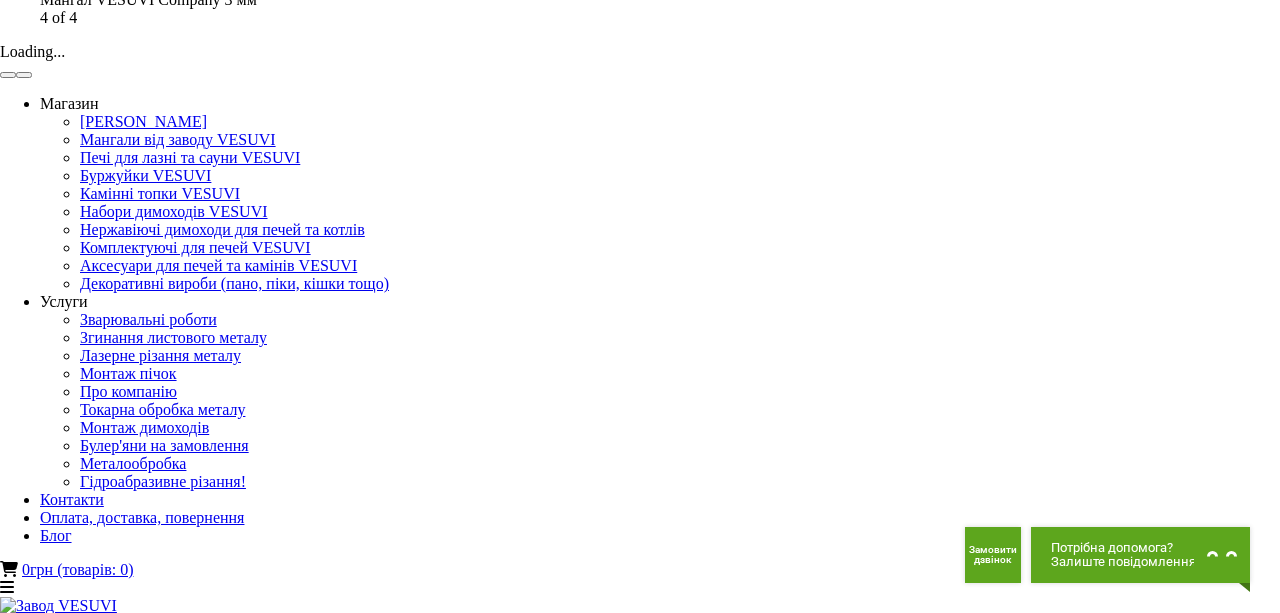 click at bounding box center (24, 75) 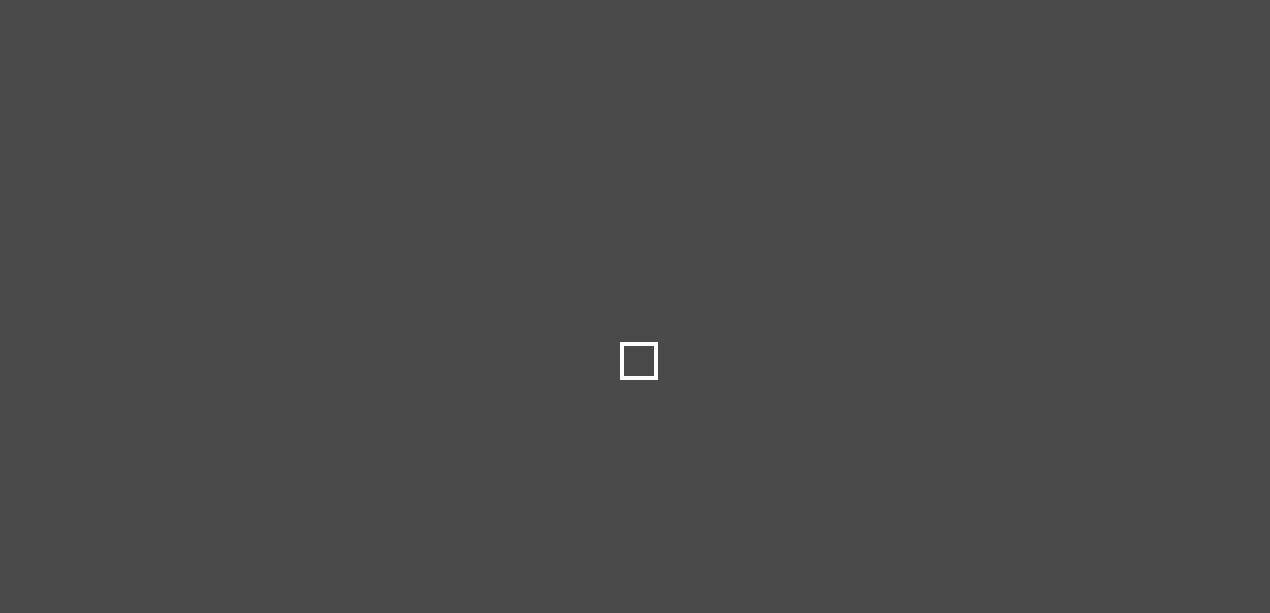 scroll, scrollTop: 533, scrollLeft: 0, axis: vertical 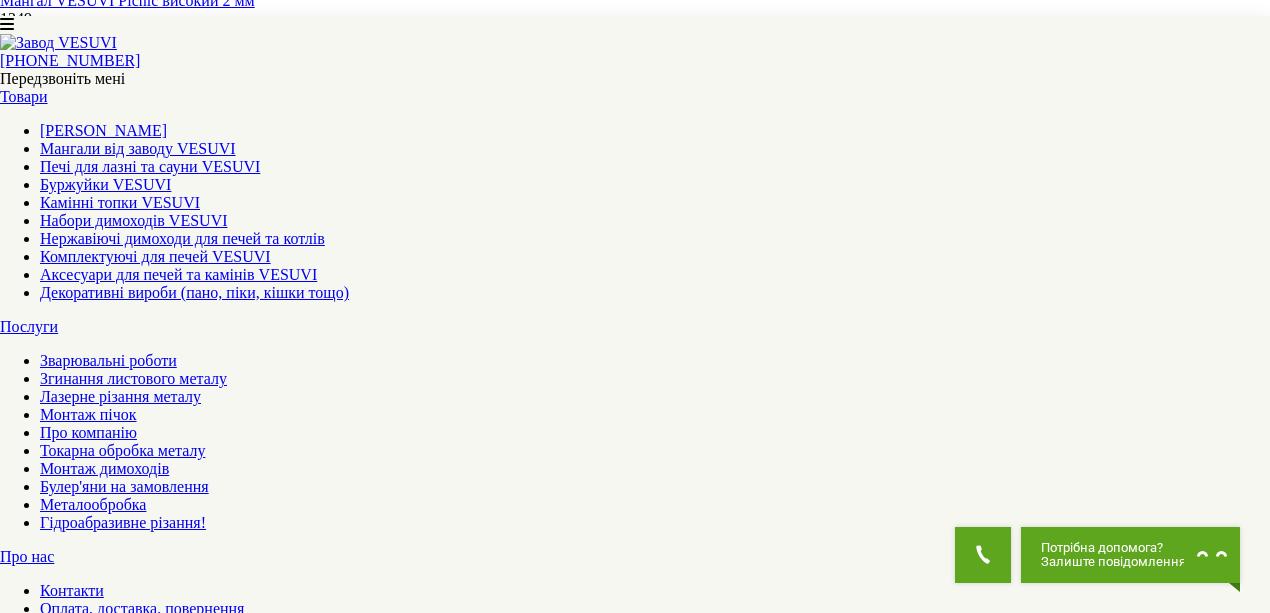 drag, startPoint x: 0, startPoint y: 0, endPoint x: 752, endPoint y: 132, distance: 763.4972 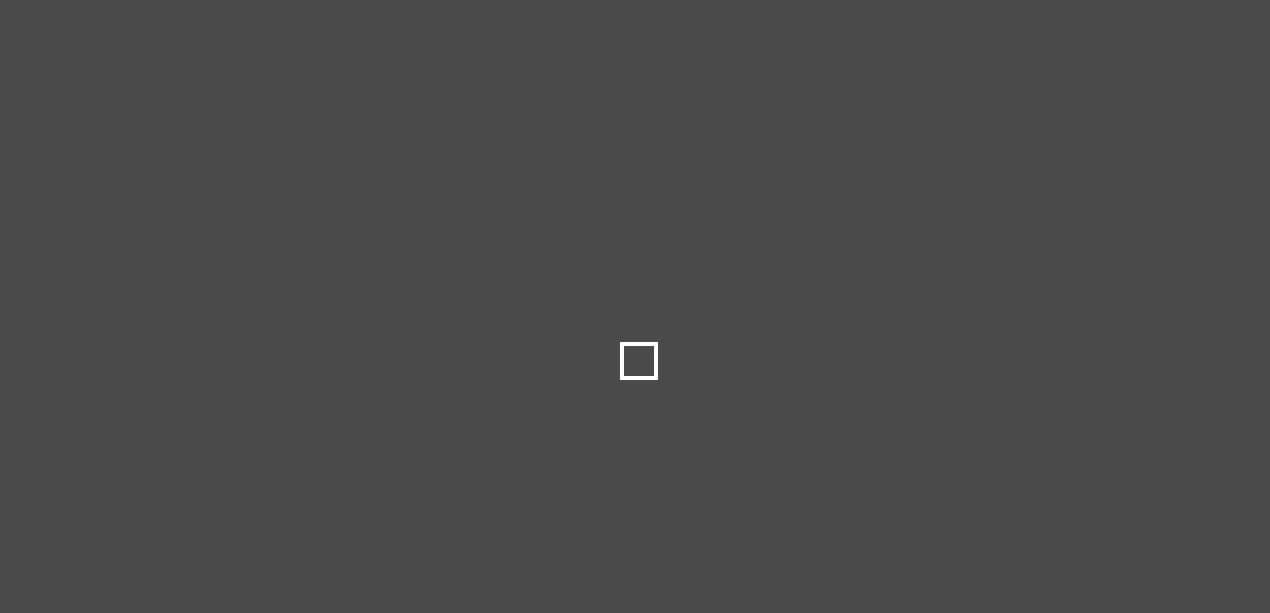 scroll, scrollTop: 0, scrollLeft: 0, axis: both 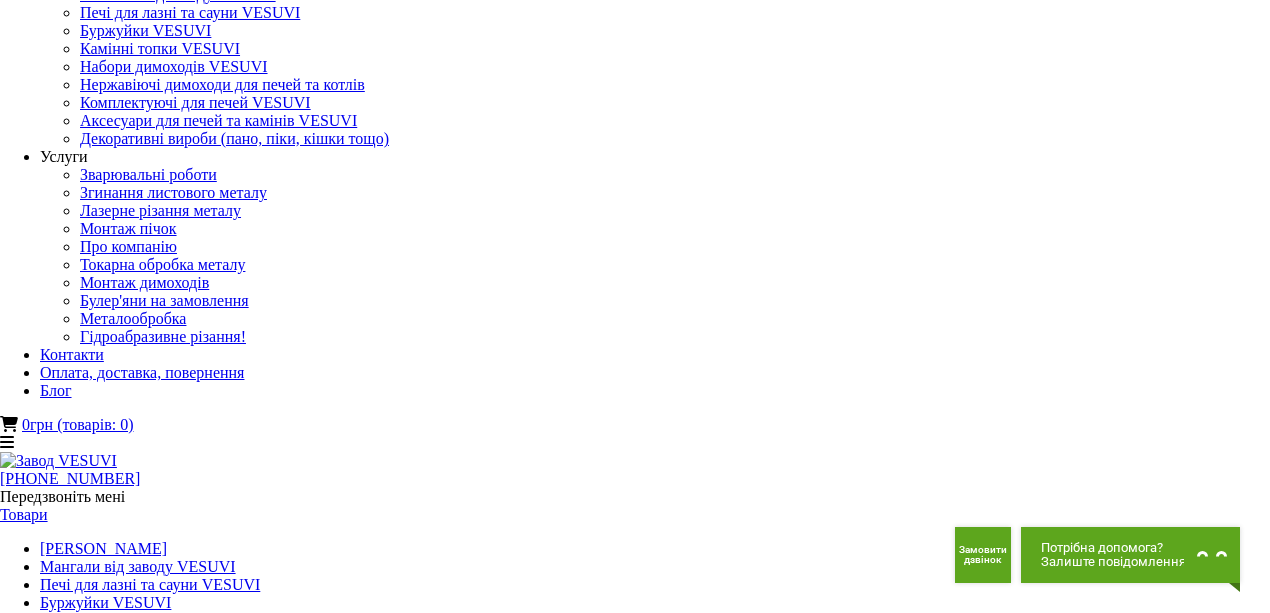 click on "Мангали стаціонарні VESUVI" at bounding box center [635, 1633] 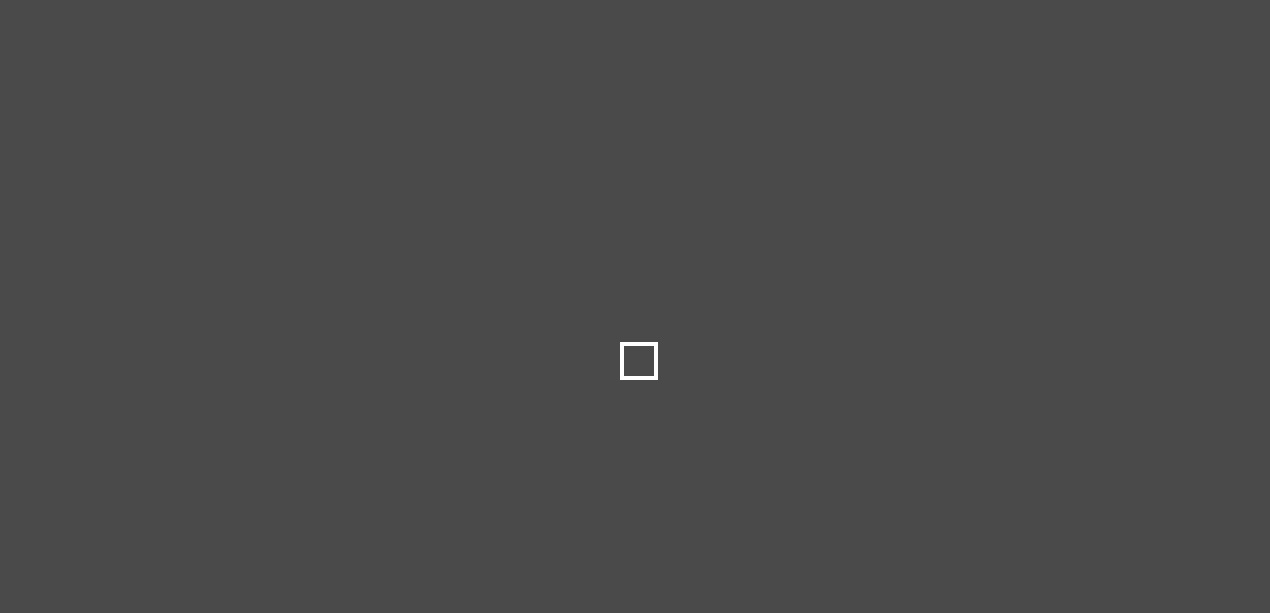 scroll, scrollTop: 0, scrollLeft: 0, axis: both 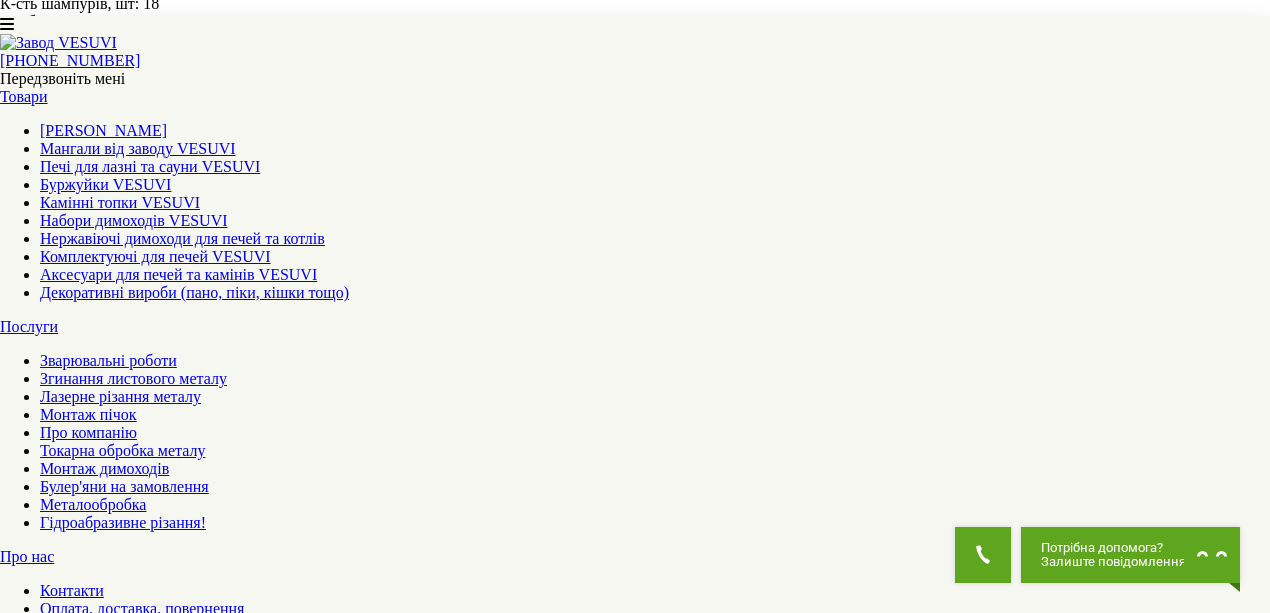 click on "2" at bounding box center [44, 1525] 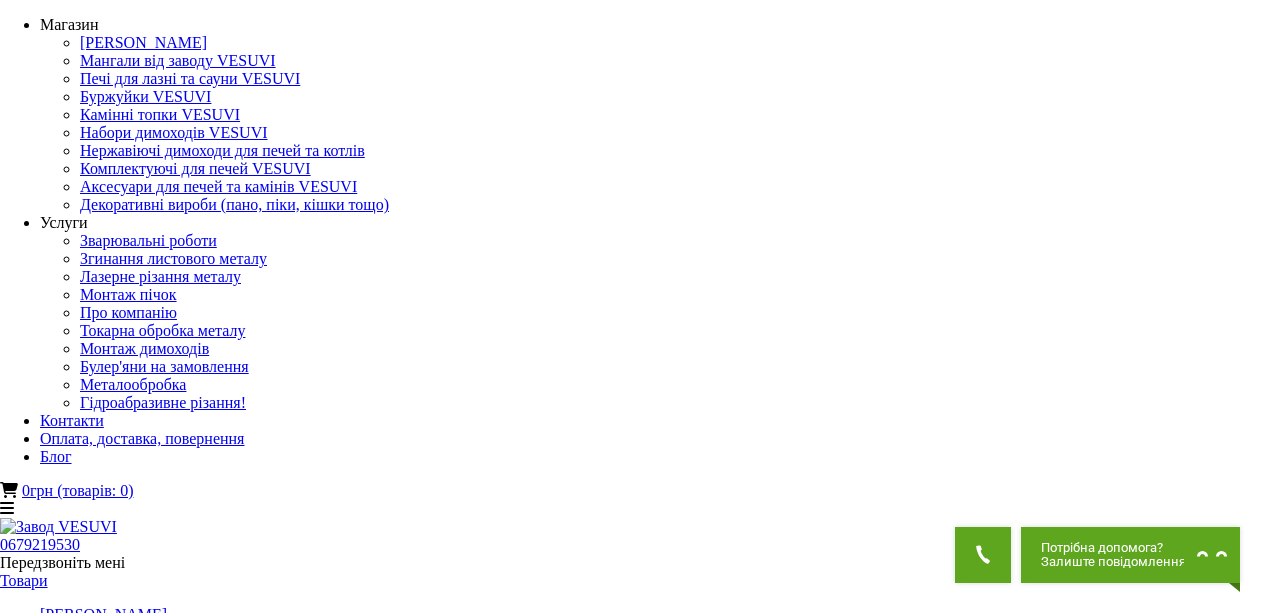 scroll, scrollTop: 0, scrollLeft: 0, axis: both 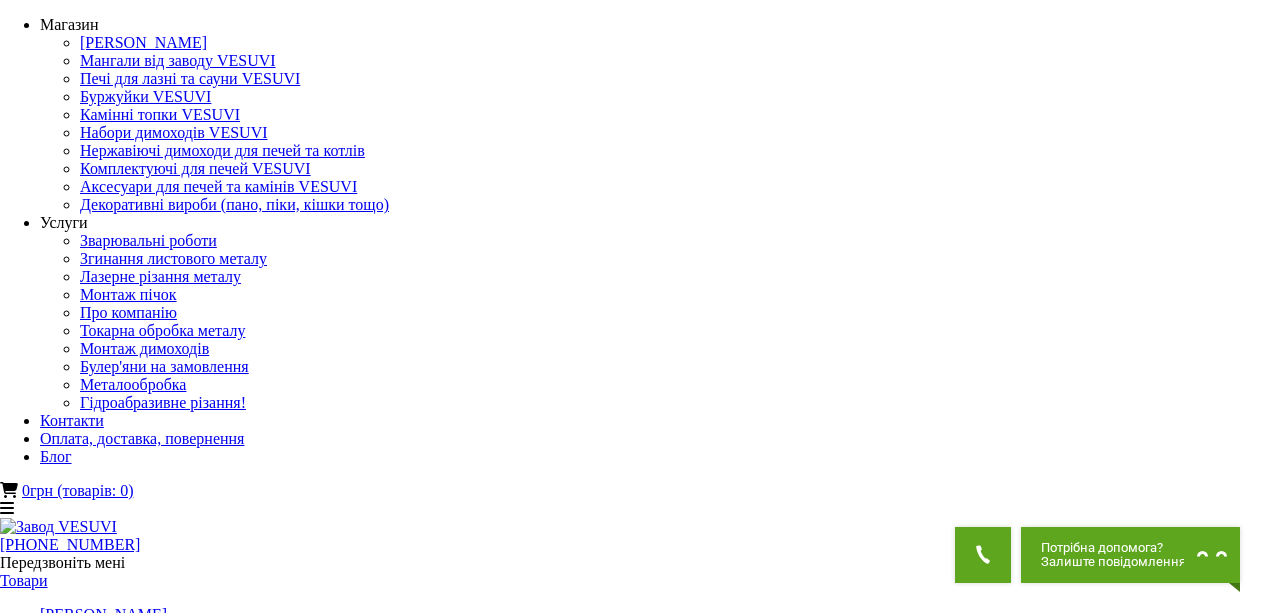 click at bounding box center (158, 1364) 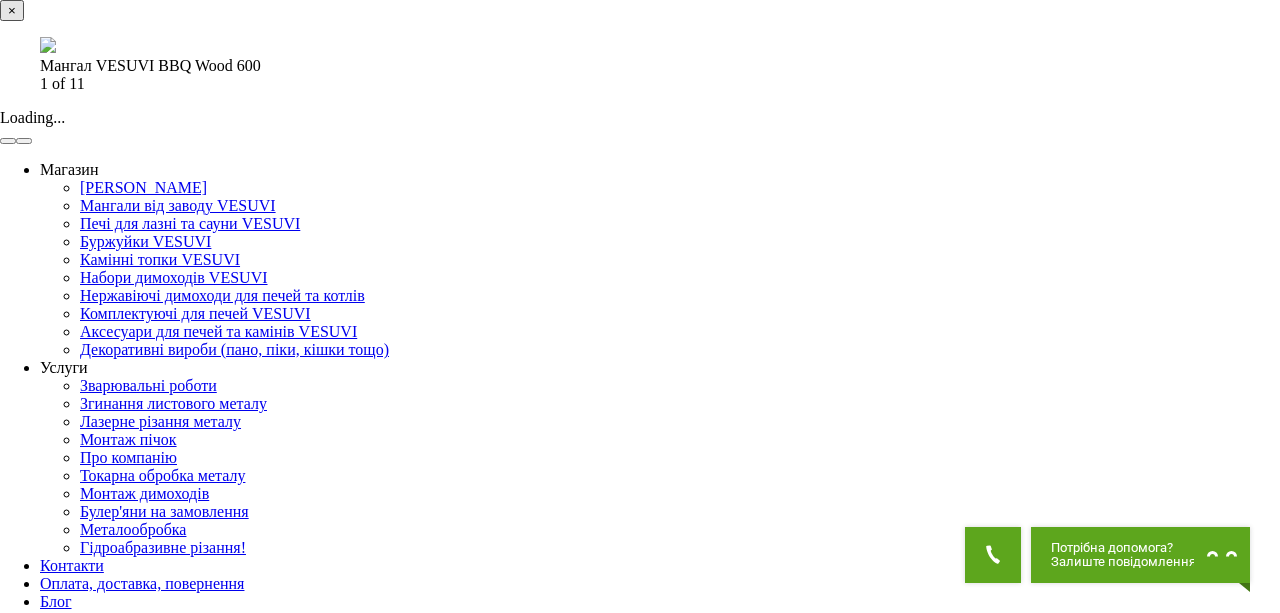 click at bounding box center [48, 45] 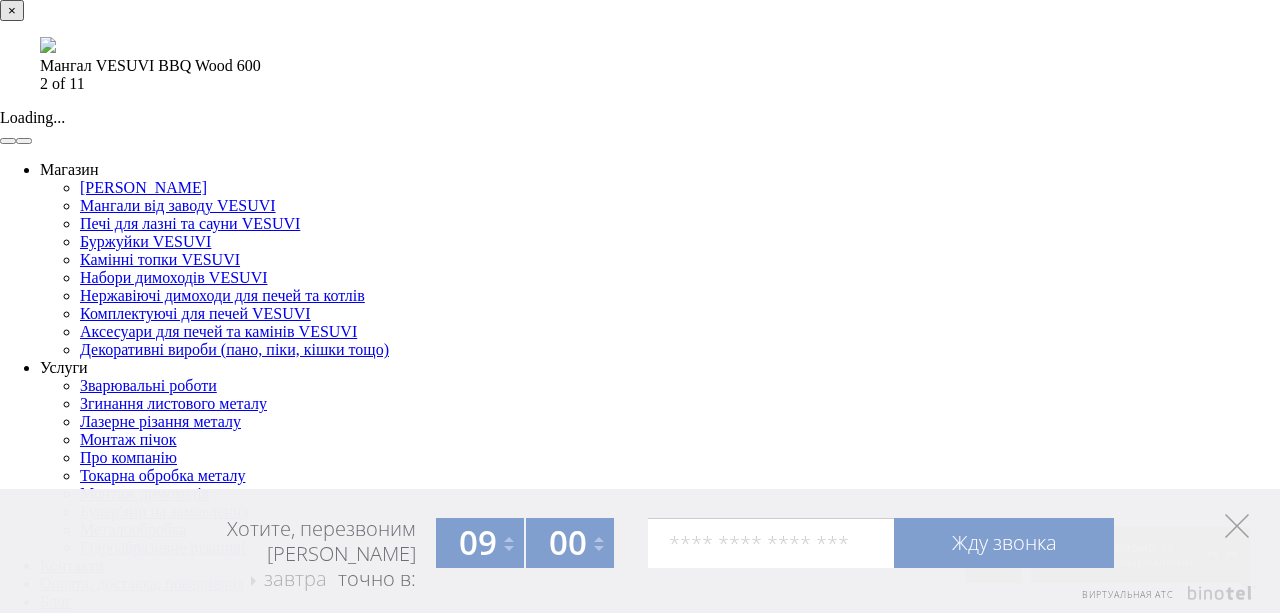 click 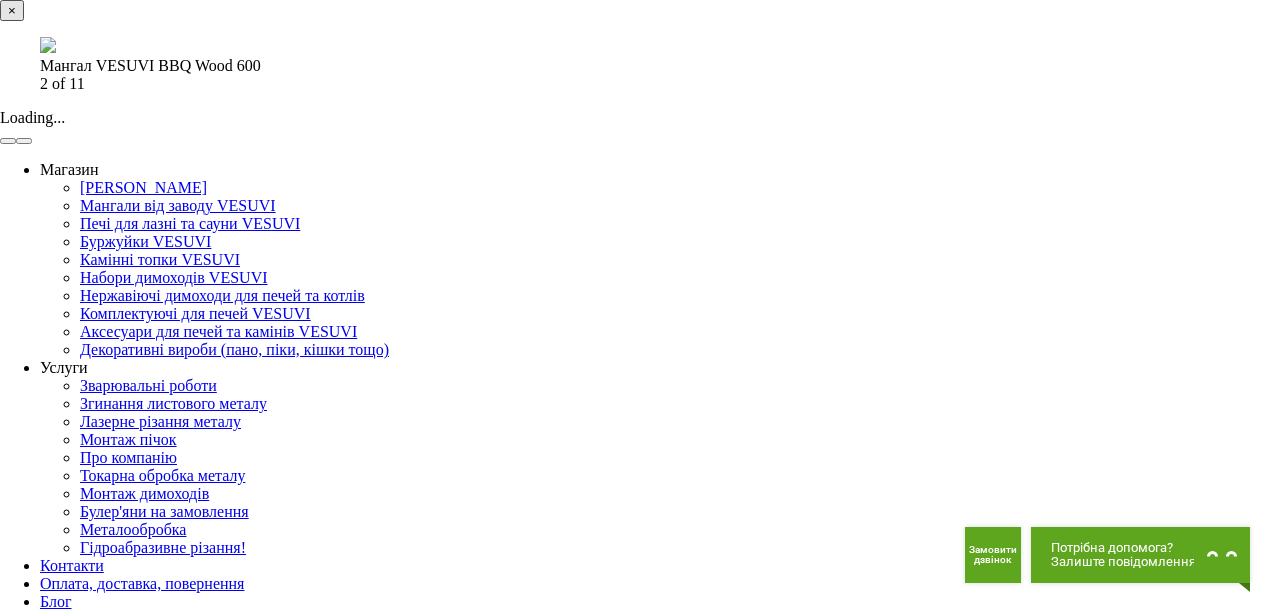 click at bounding box center [48, 45] 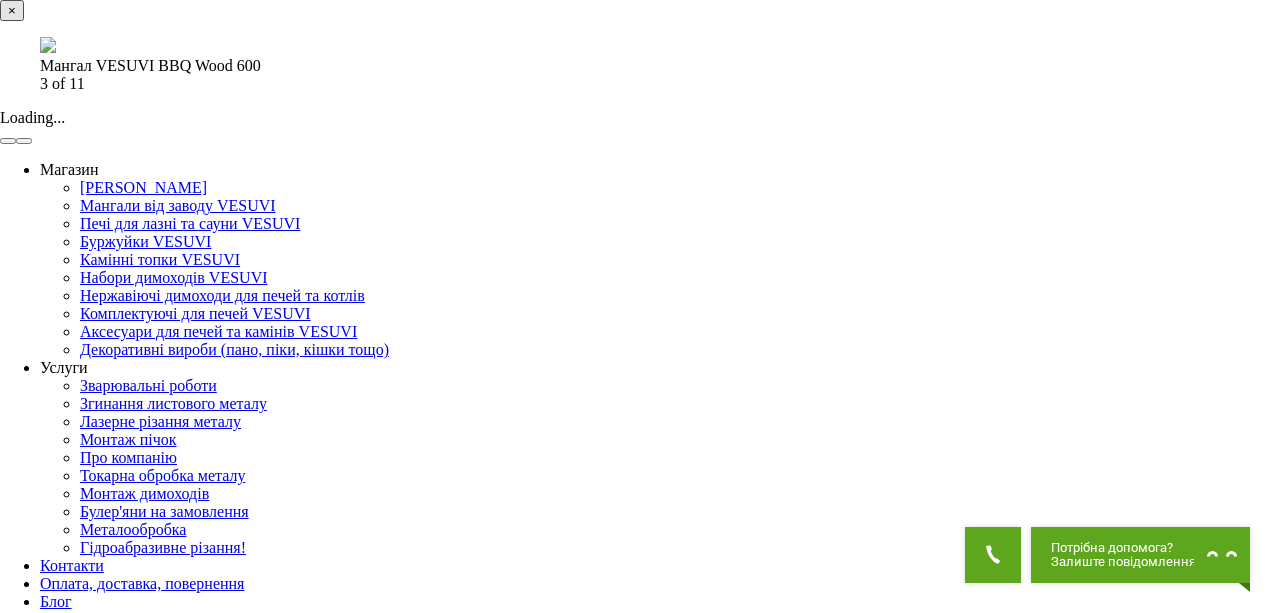 click at bounding box center [48, 45] 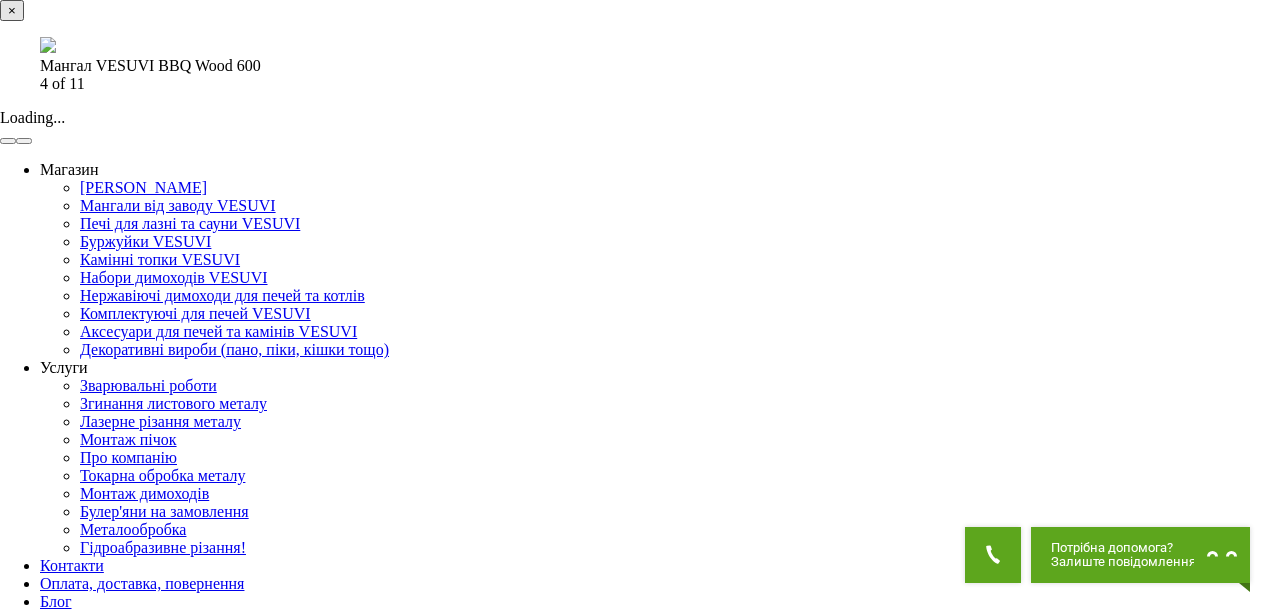 click at bounding box center (48, 45) 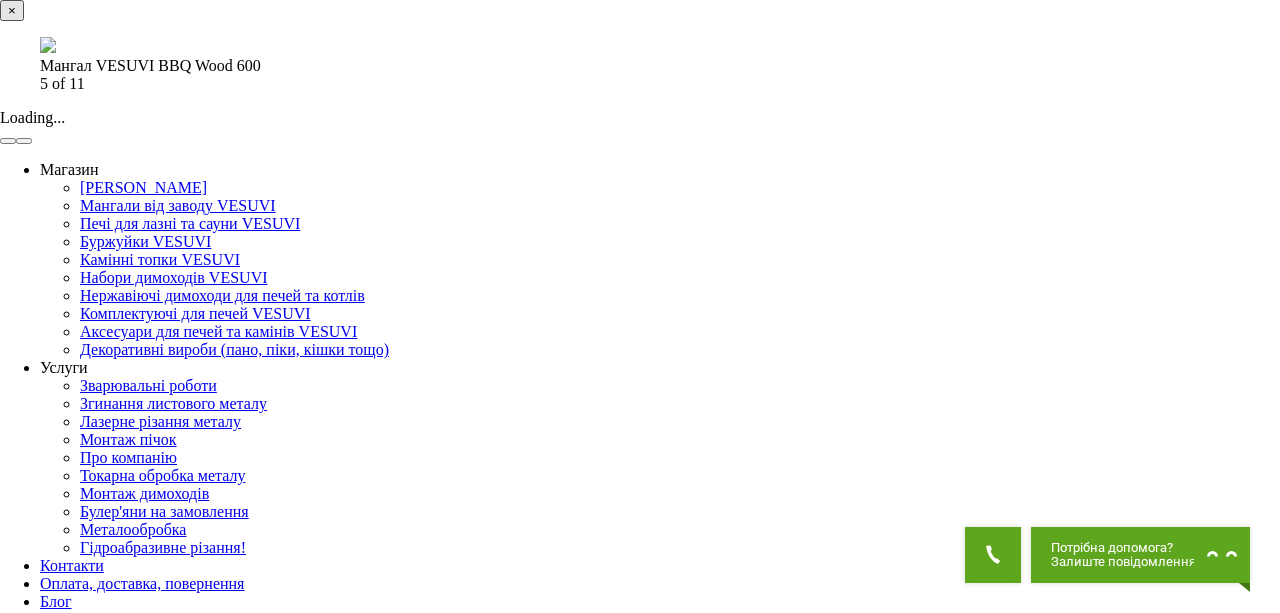 click at bounding box center (48, 45) 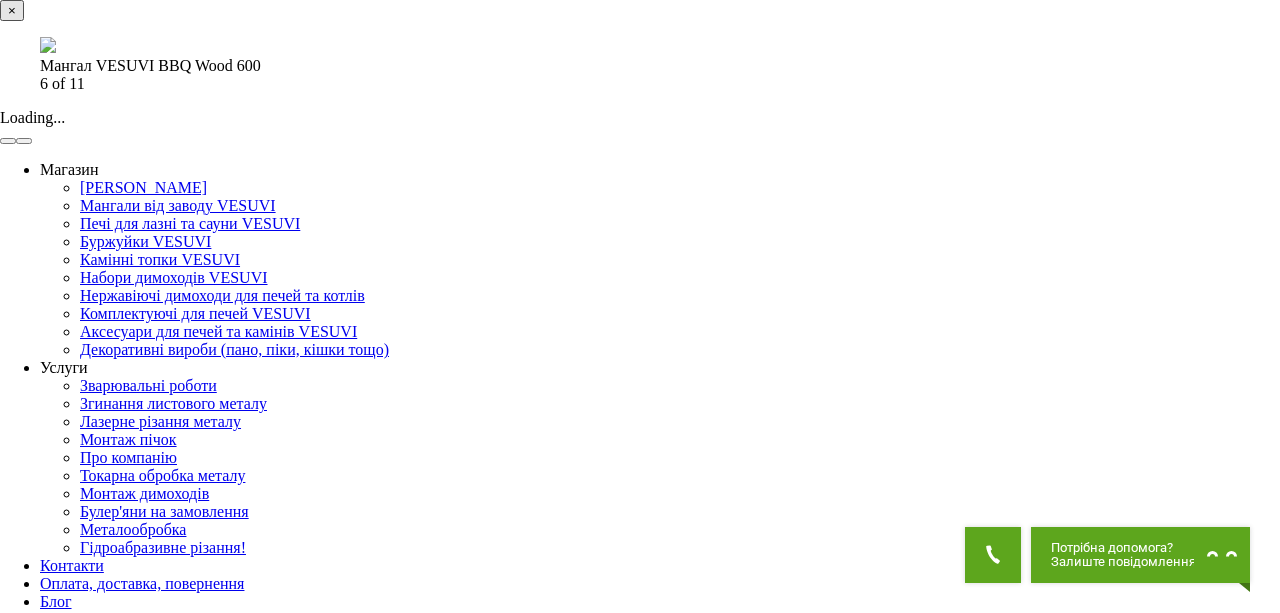 click at bounding box center (48, 45) 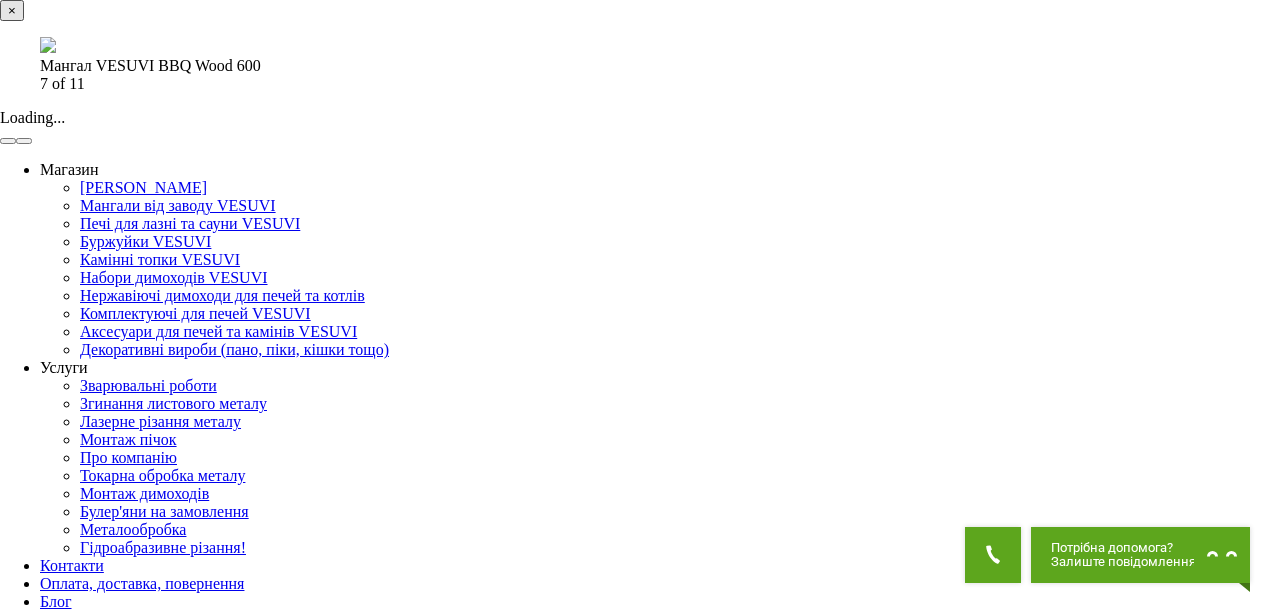click at bounding box center [48, 45] 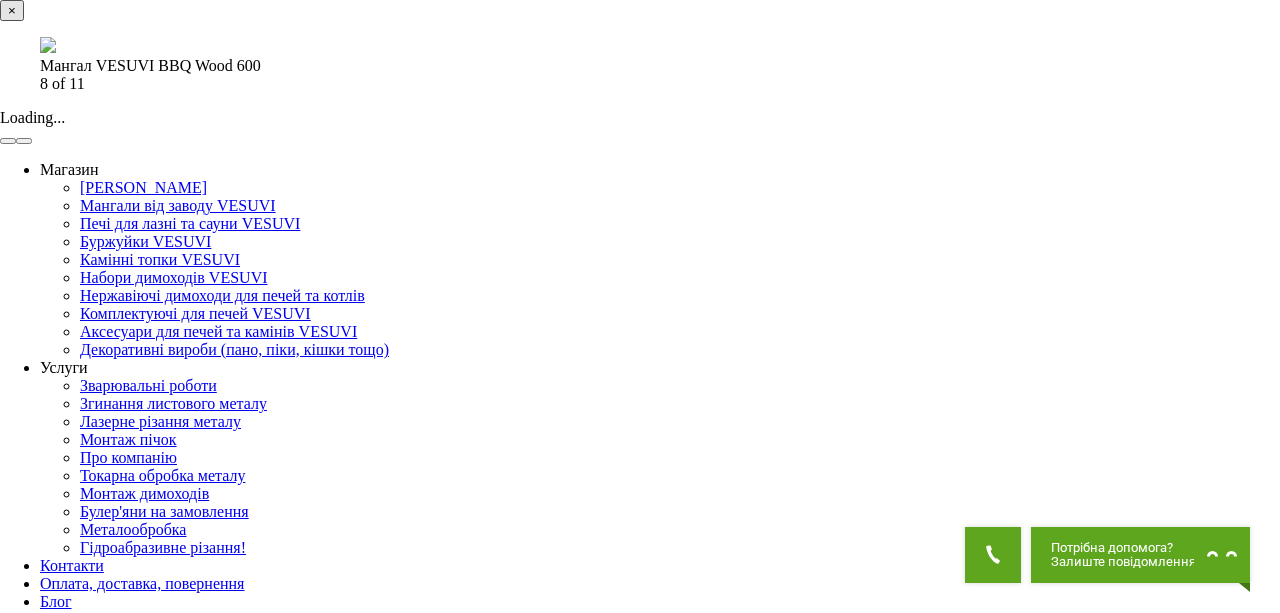 click at bounding box center [48, 45] 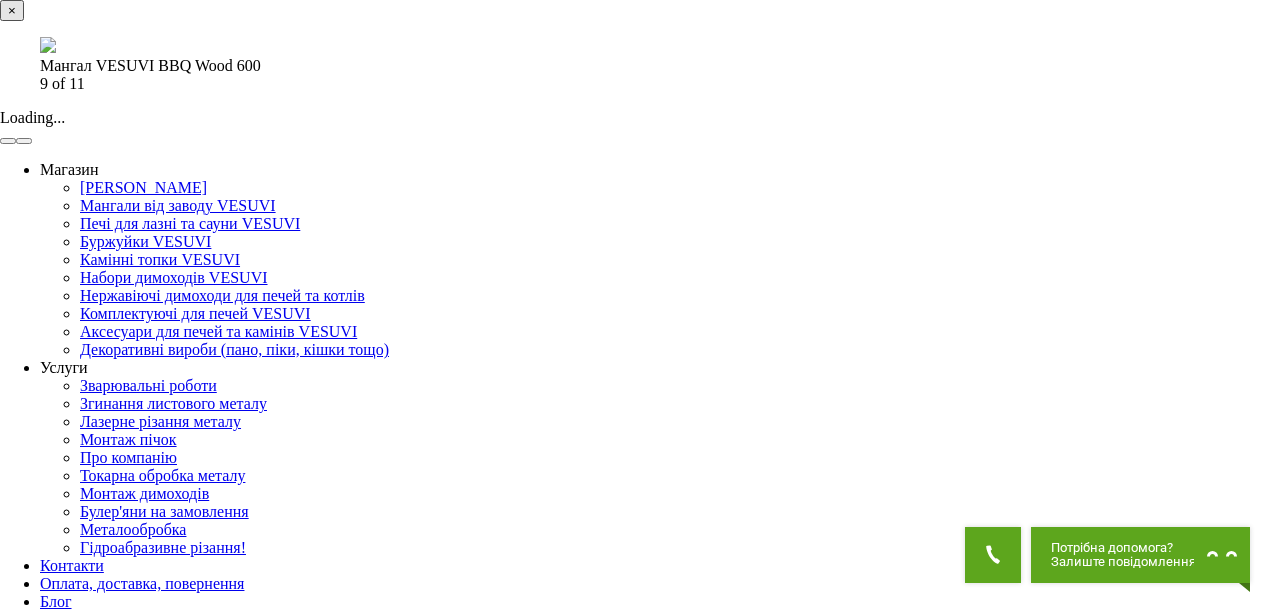 click at bounding box center (48, 45) 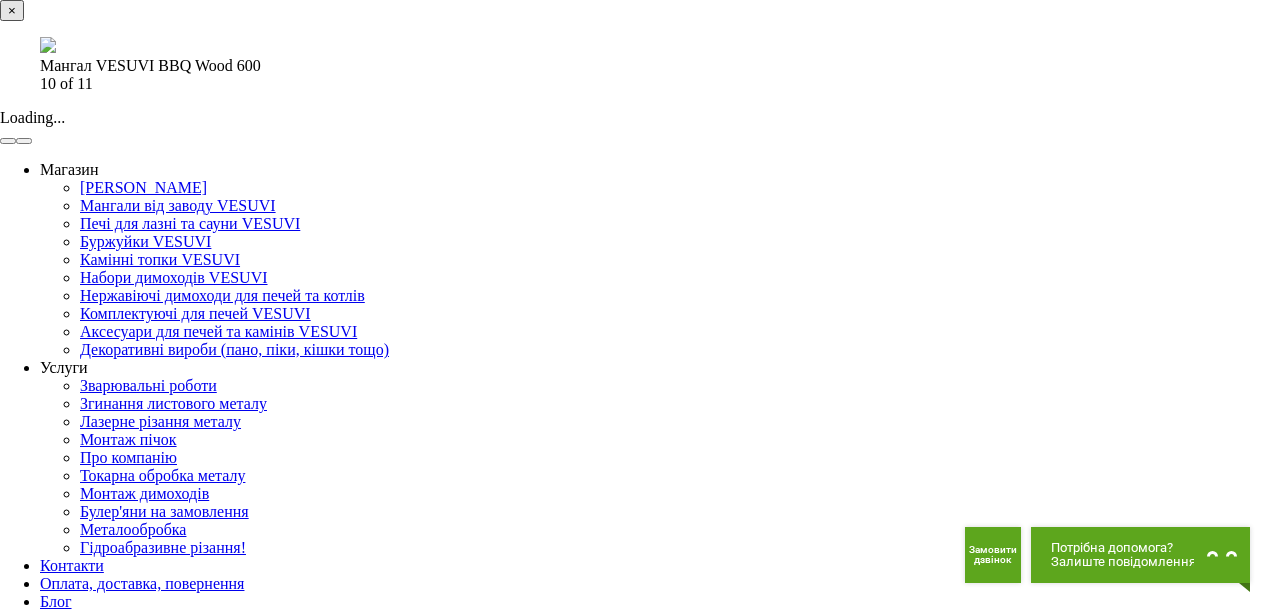 click at bounding box center (48, 45) 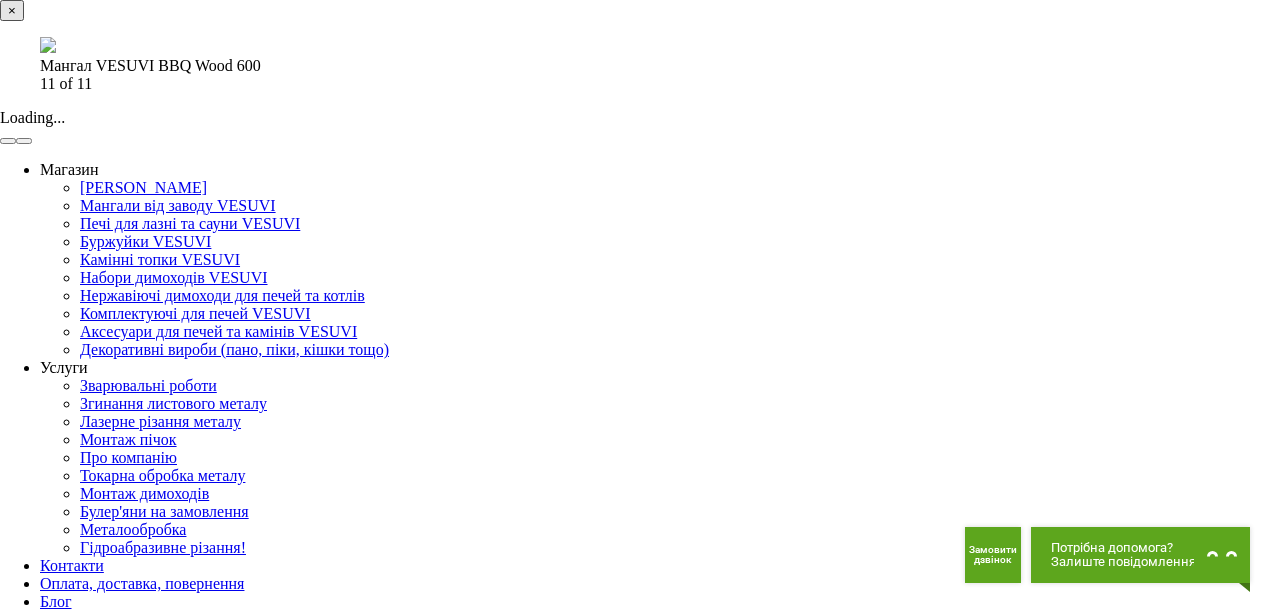 click at bounding box center (48, 45) 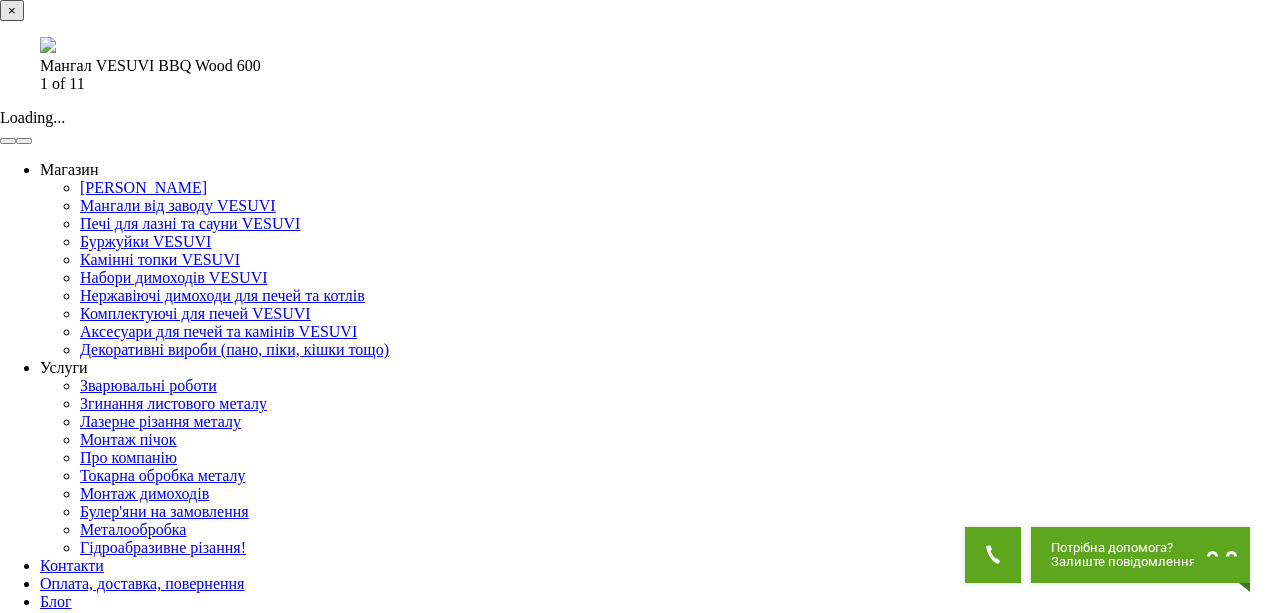 click at bounding box center (48, 45) 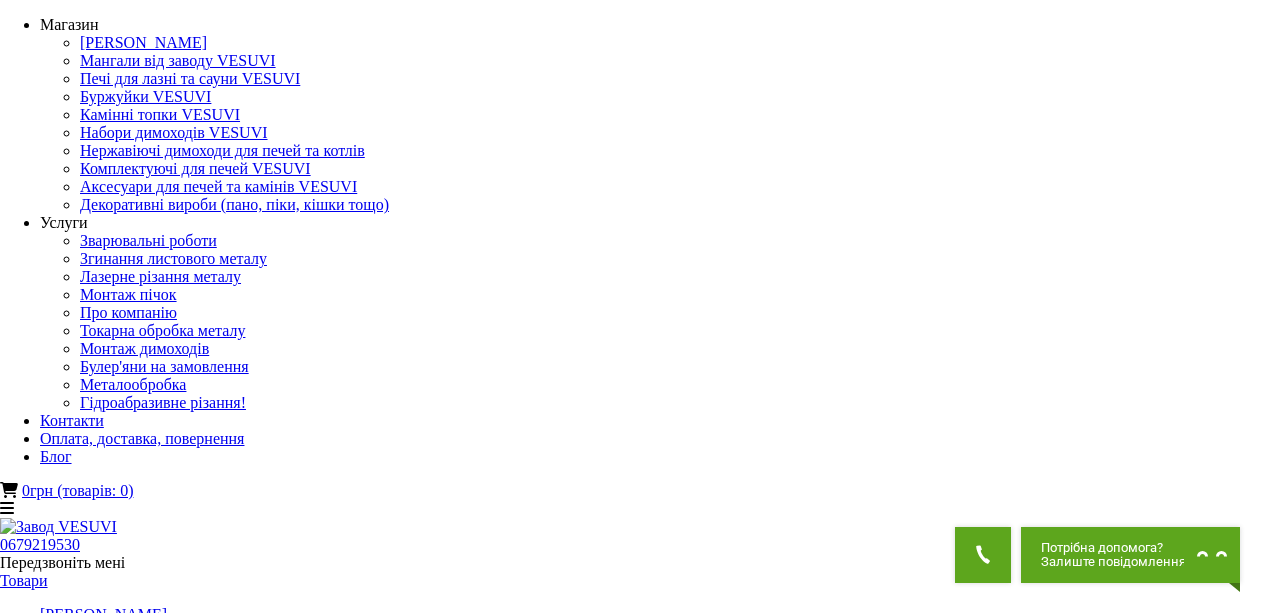 scroll, scrollTop: 0, scrollLeft: 0, axis: both 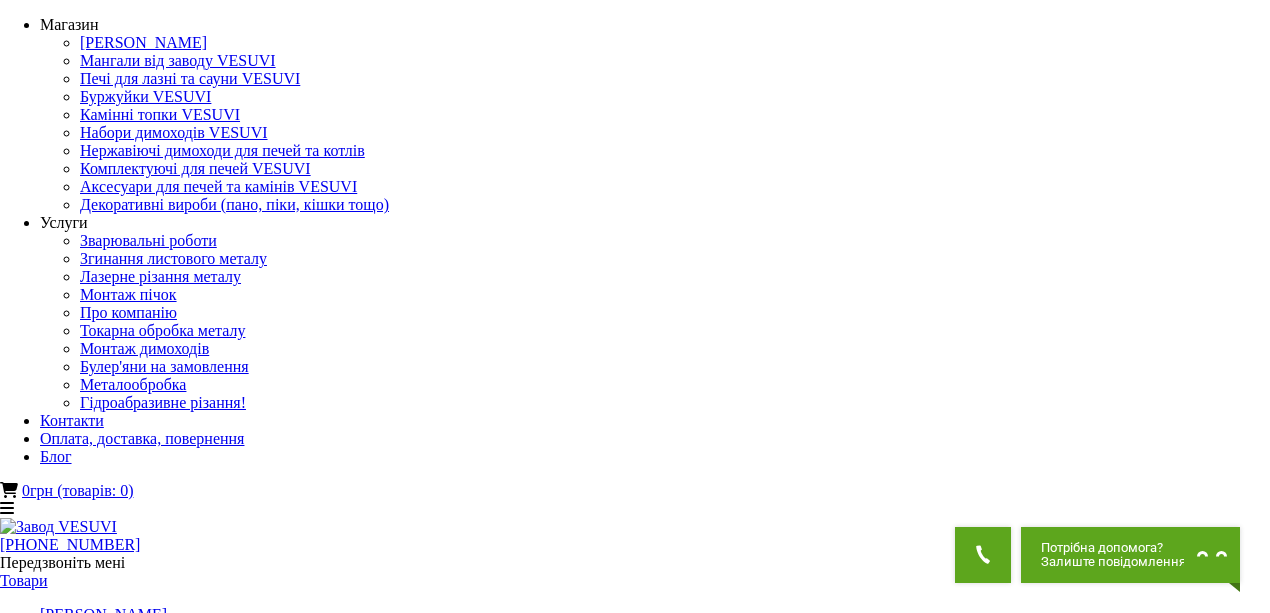 click at bounding box center [169, 1364] 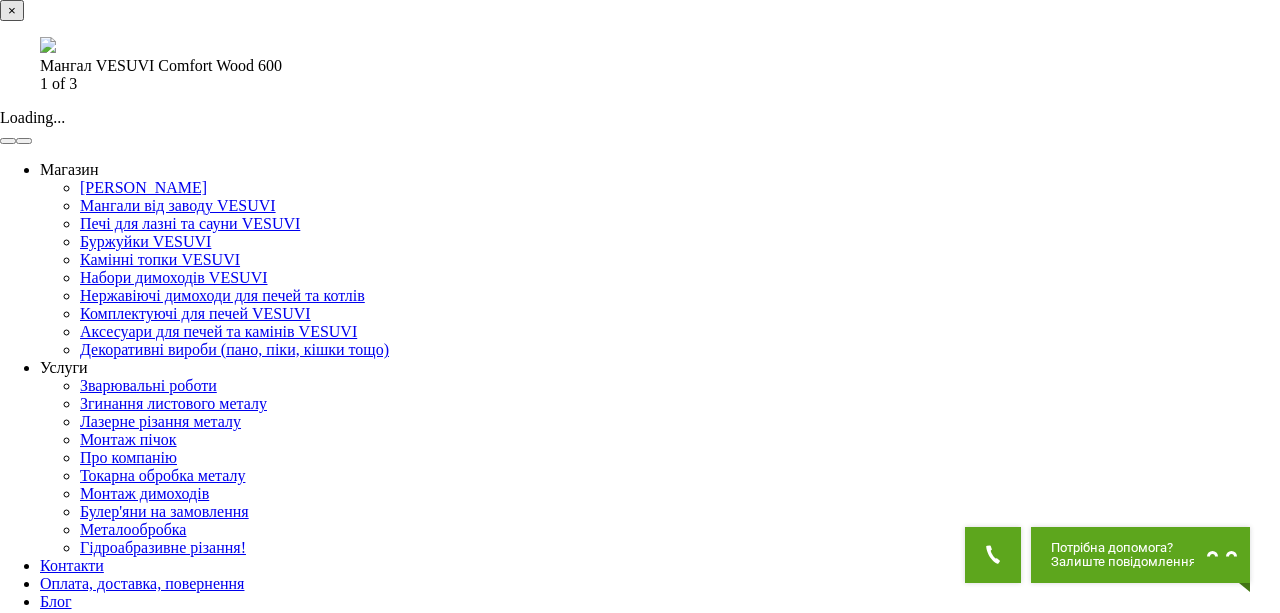 click at bounding box center (24, 141) 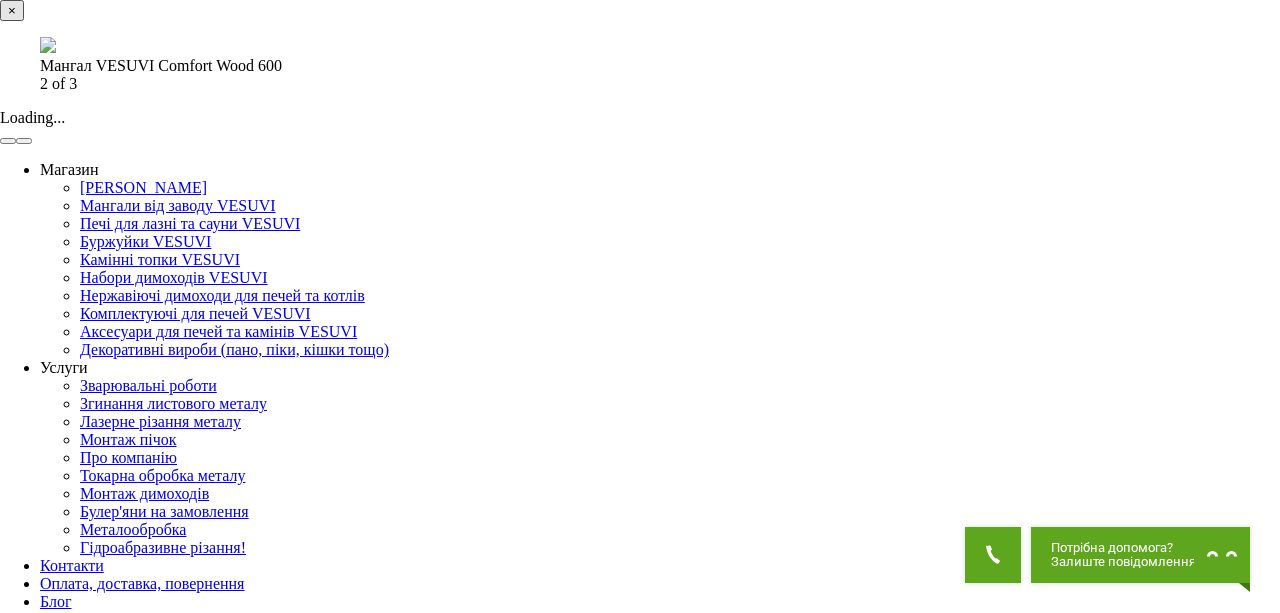 click at bounding box center (24, 141) 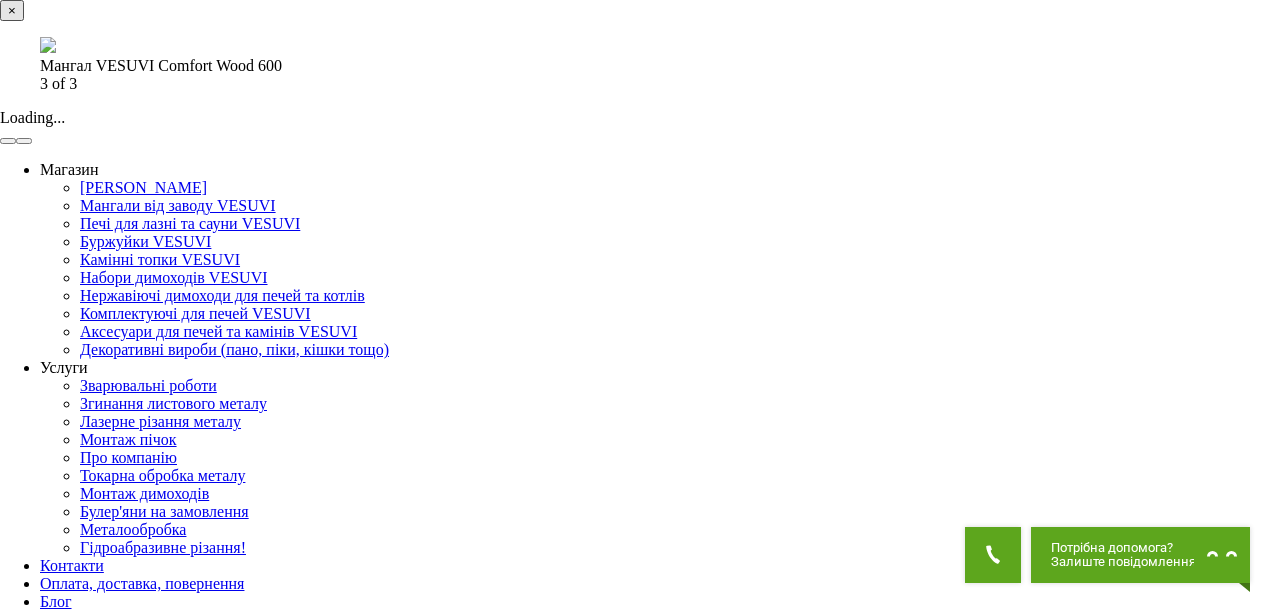 click at bounding box center [24, 141] 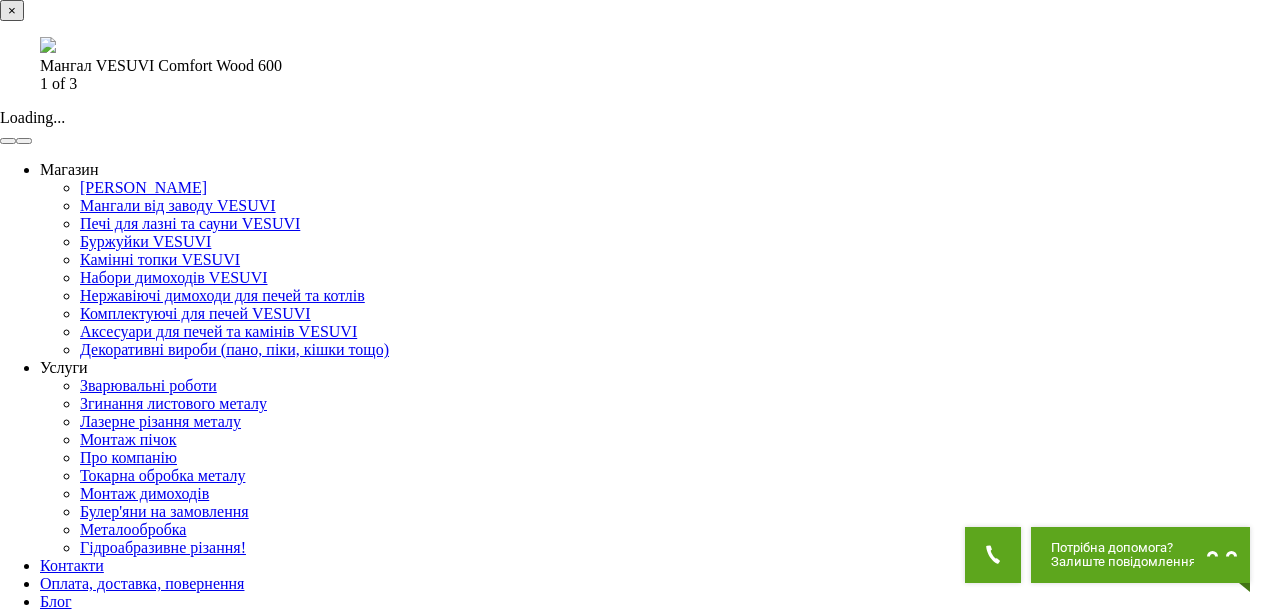 click at bounding box center [24, 141] 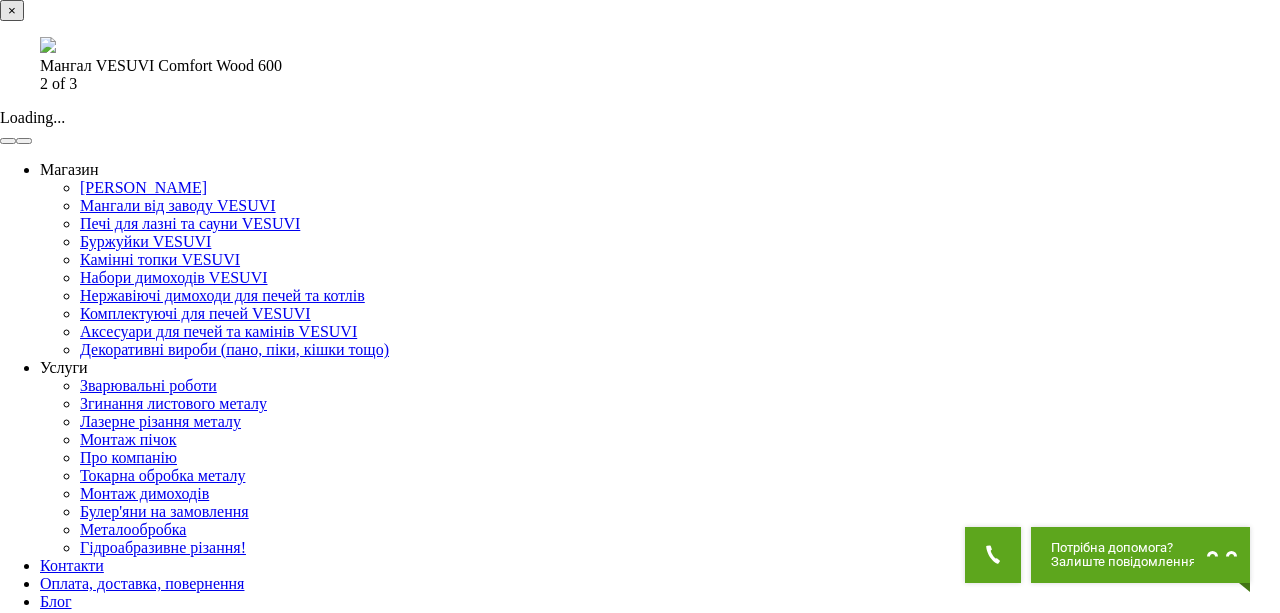 click at bounding box center [24, 141] 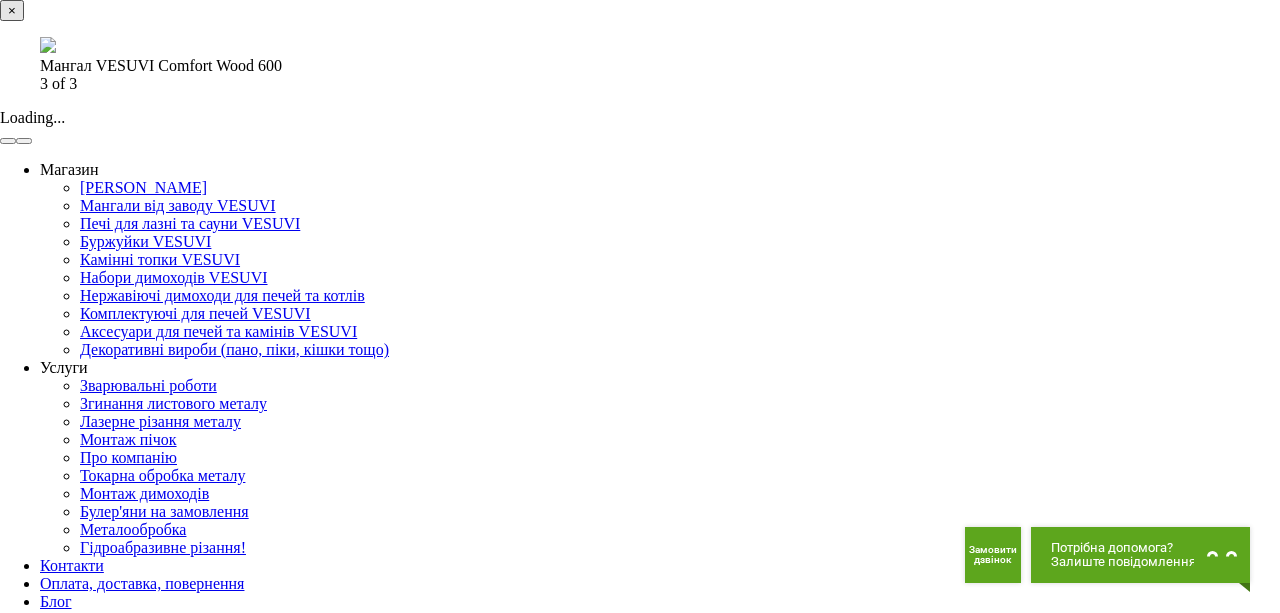 click at bounding box center [24, 141] 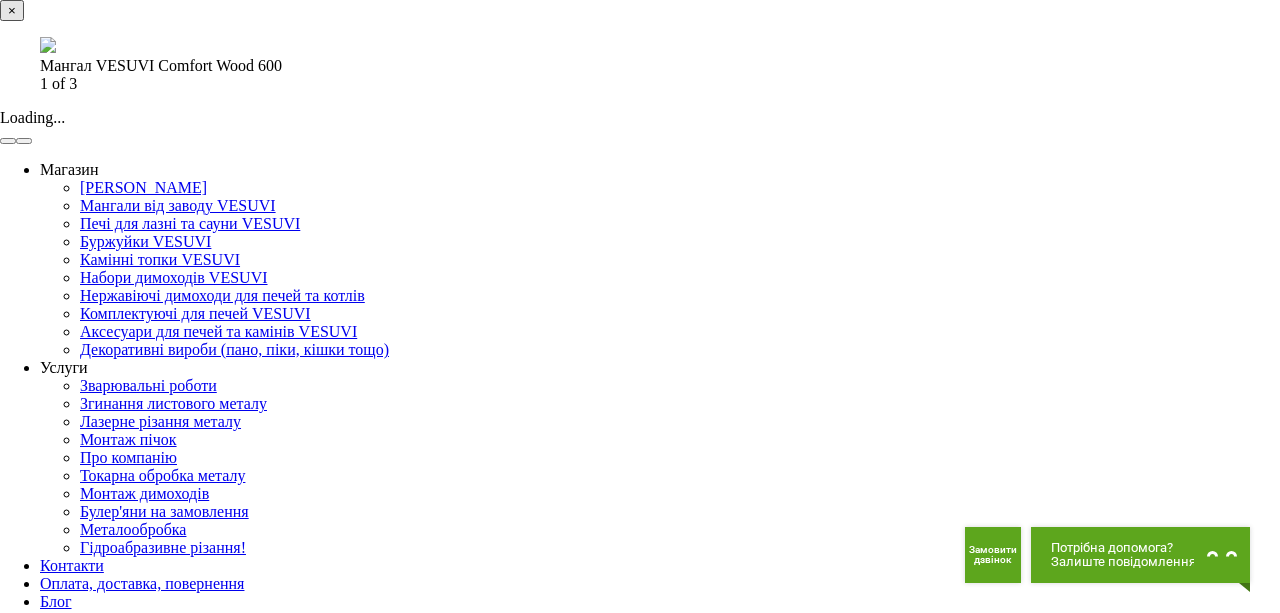 click at bounding box center (24, 141) 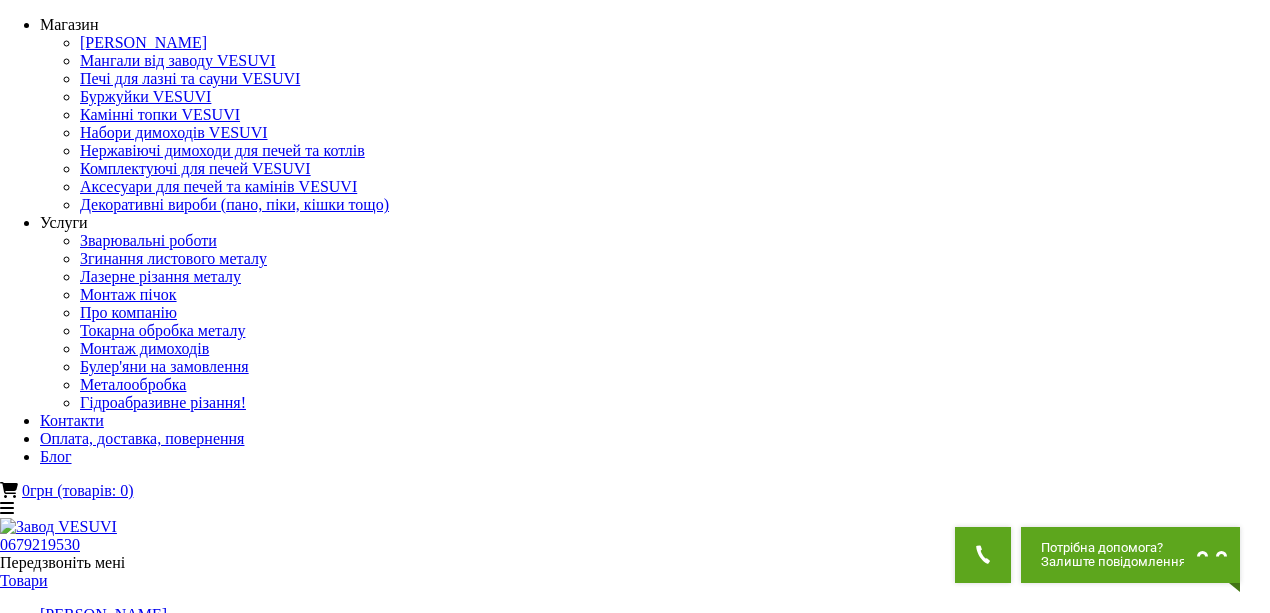 scroll, scrollTop: 0, scrollLeft: 0, axis: both 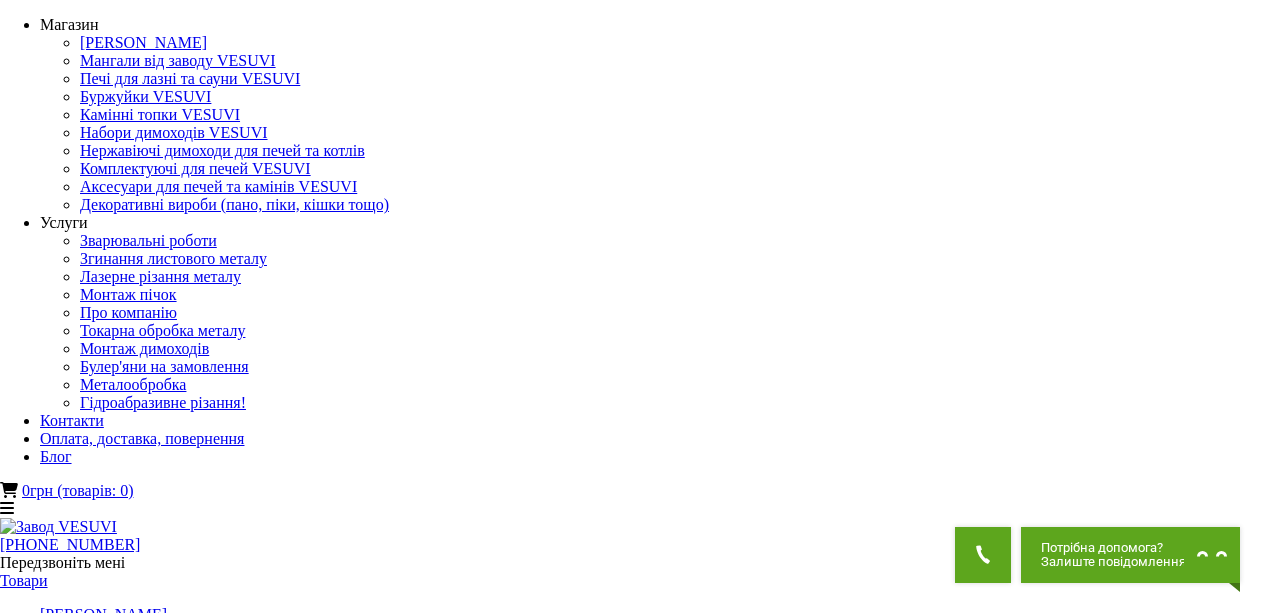 click at bounding box center (145, 1364) 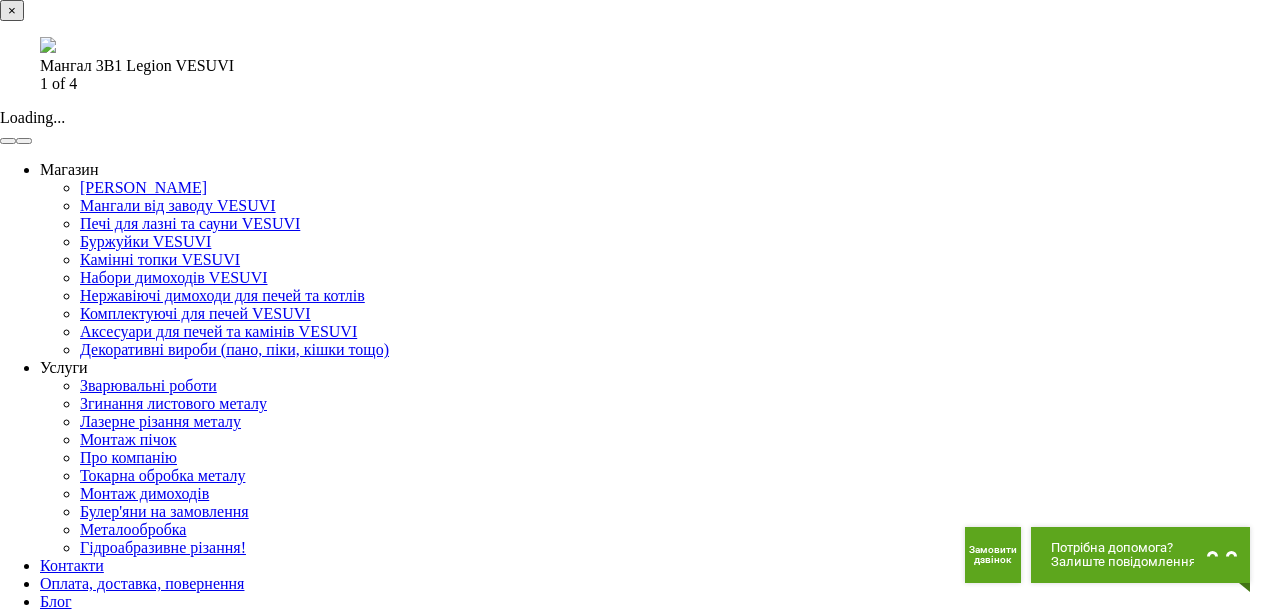 click at bounding box center [24, 141] 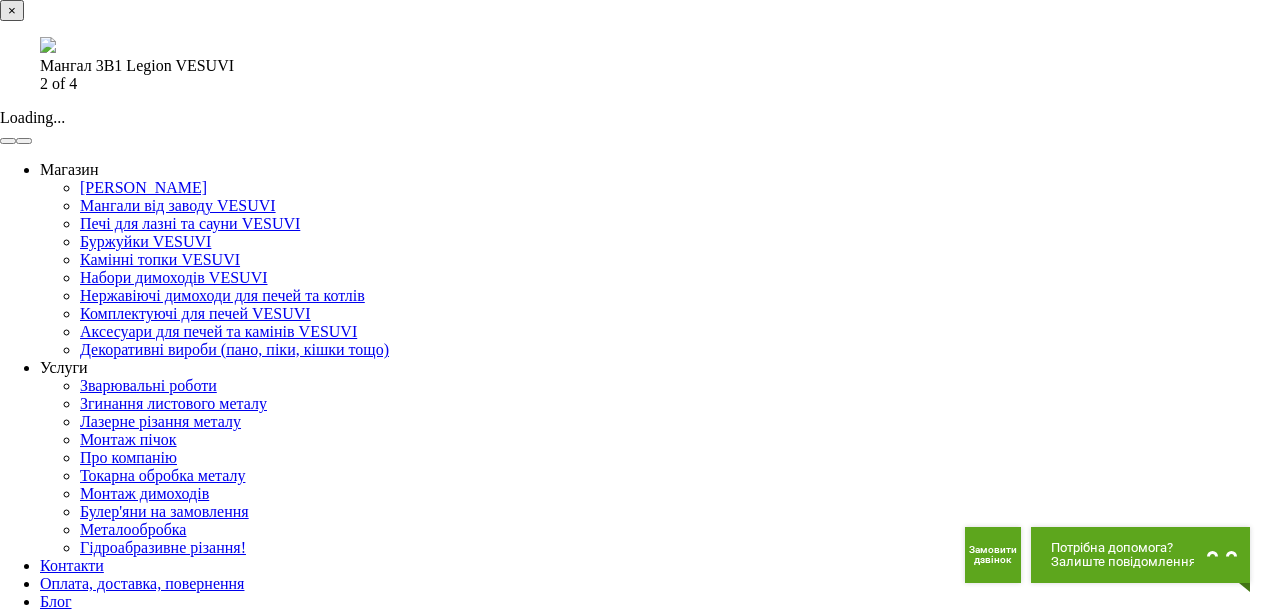 click at bounding box center (24, 141) 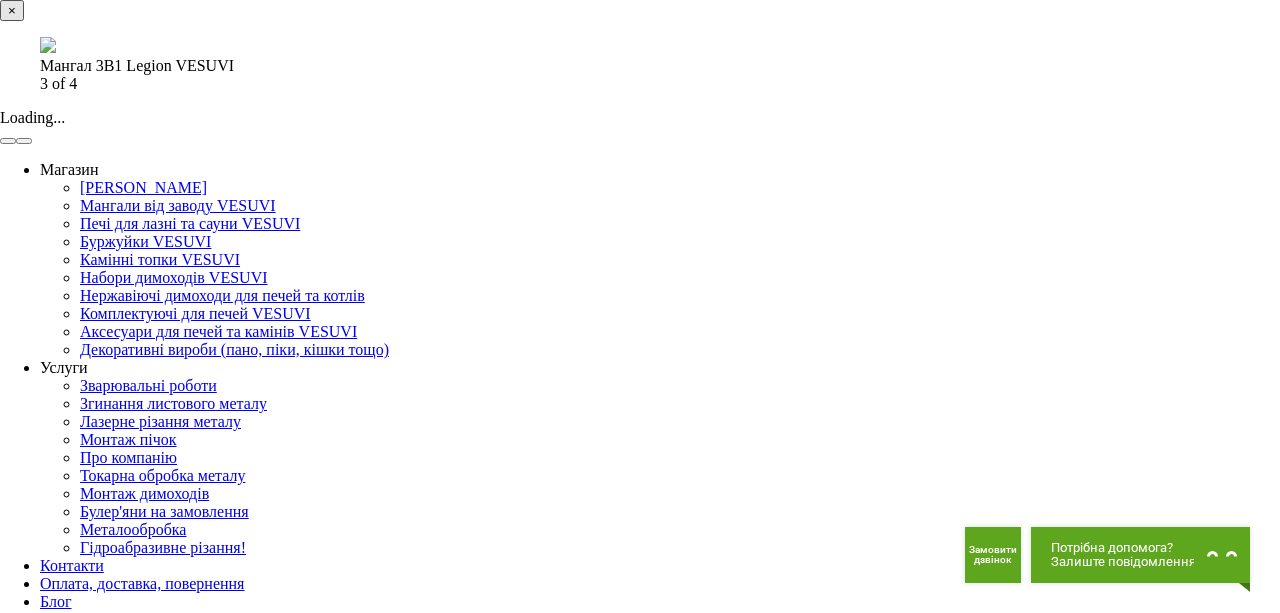 click at bounding box center (24, 141) 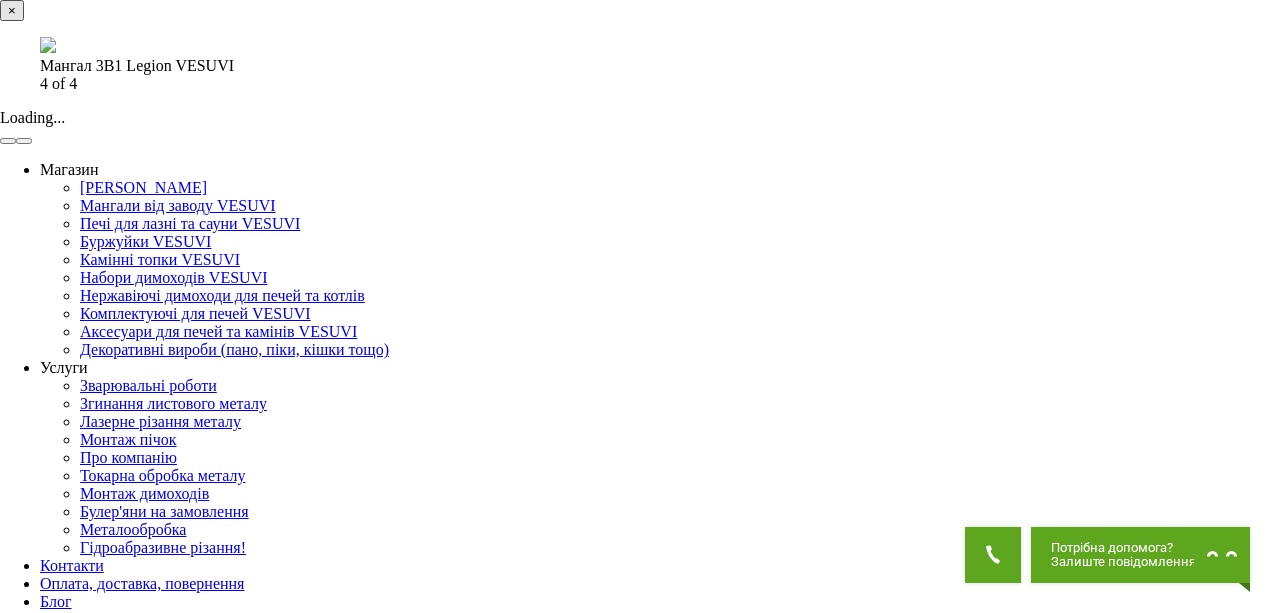 click at bounding box center [24, 141] 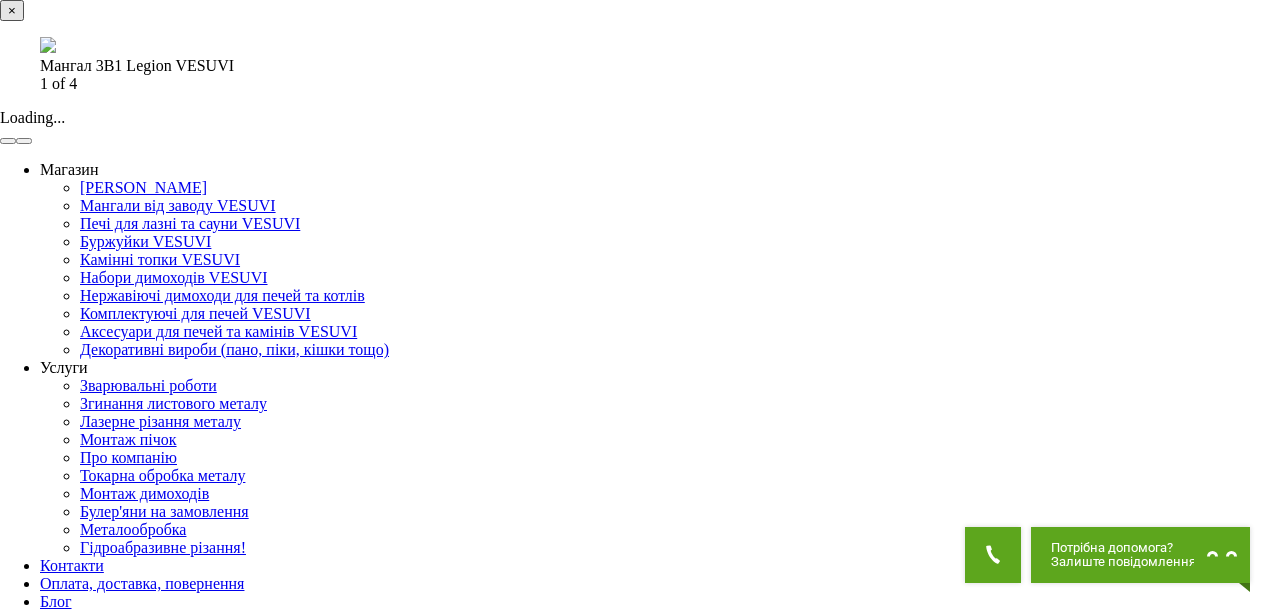 click at bounding box center [24, 141] 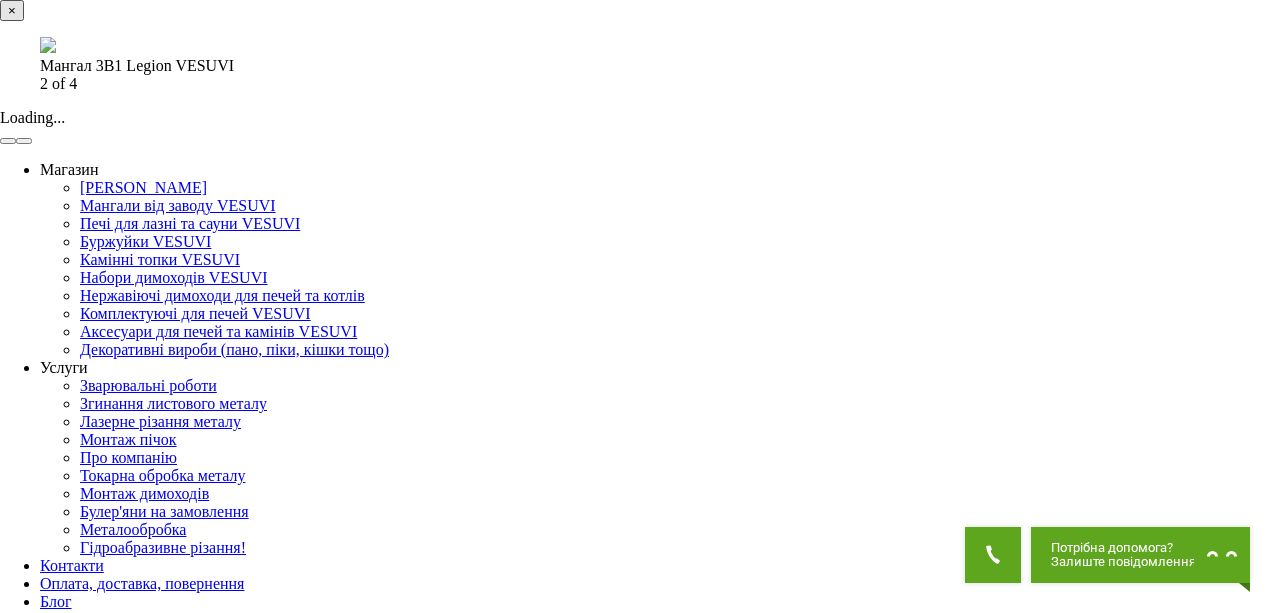 click at bounding box center [24, 141] 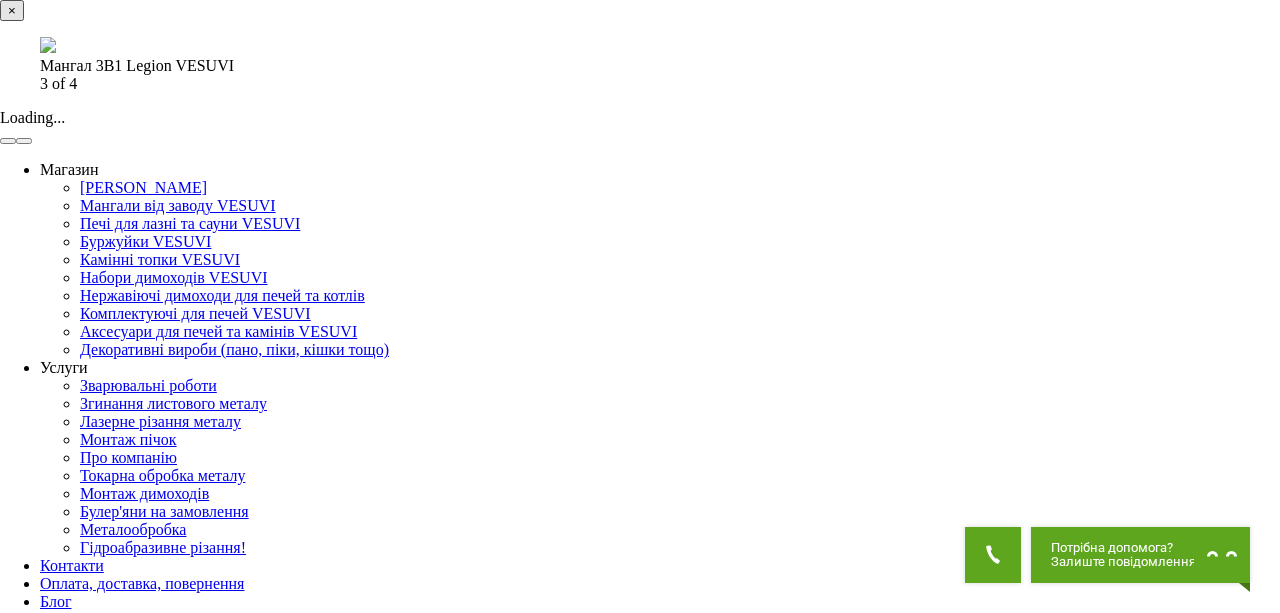 click at bounding box center [24, 141] 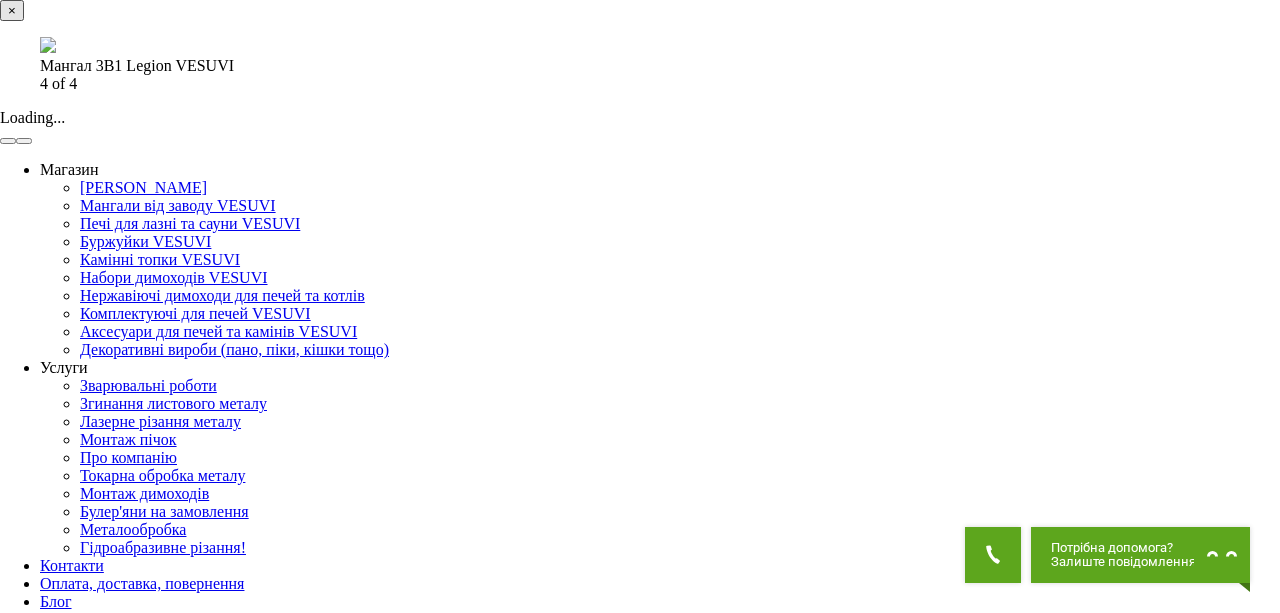 click at bounding box center (24, 141) 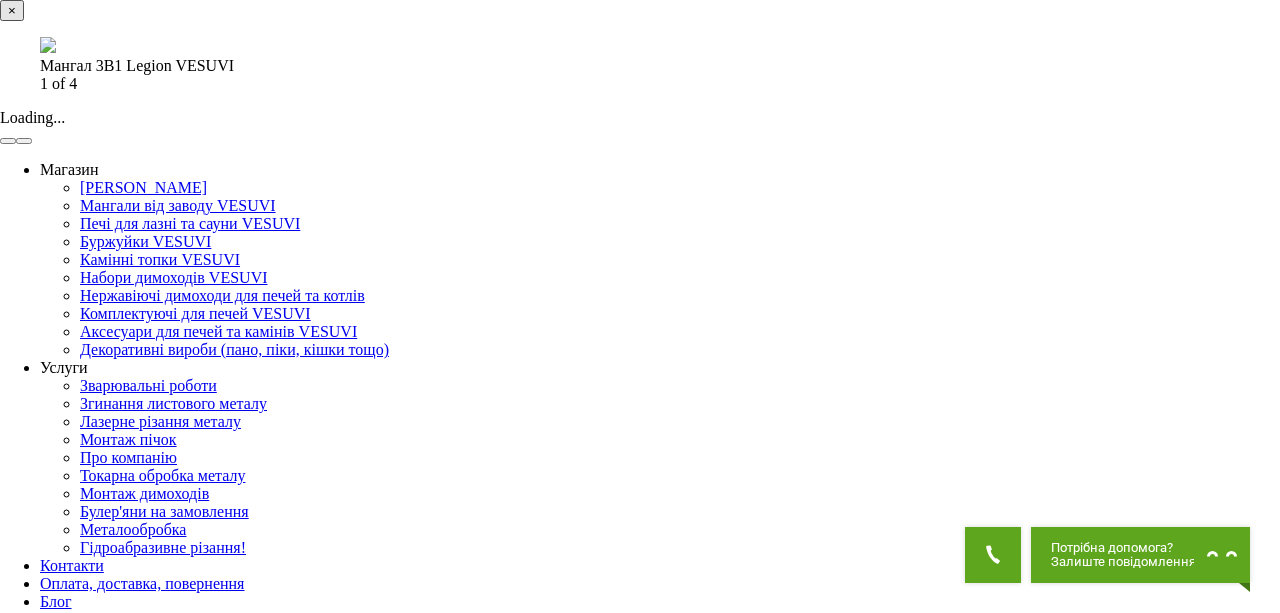 click at bounding box center (24, 141) 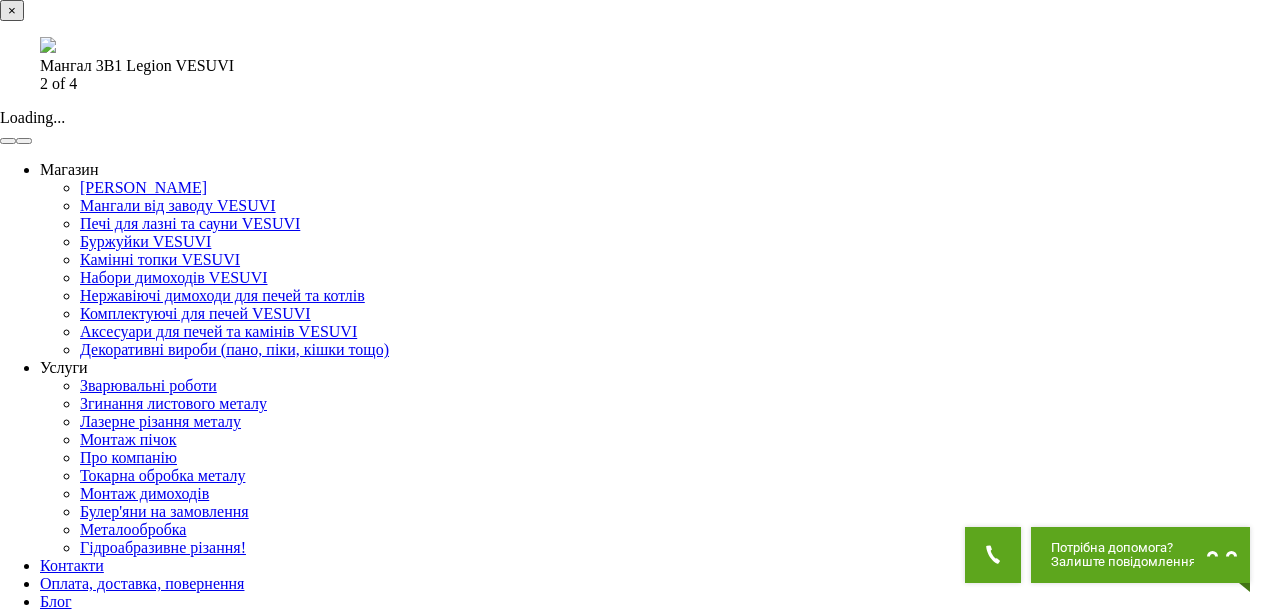 click at bounding box center [24, 141] 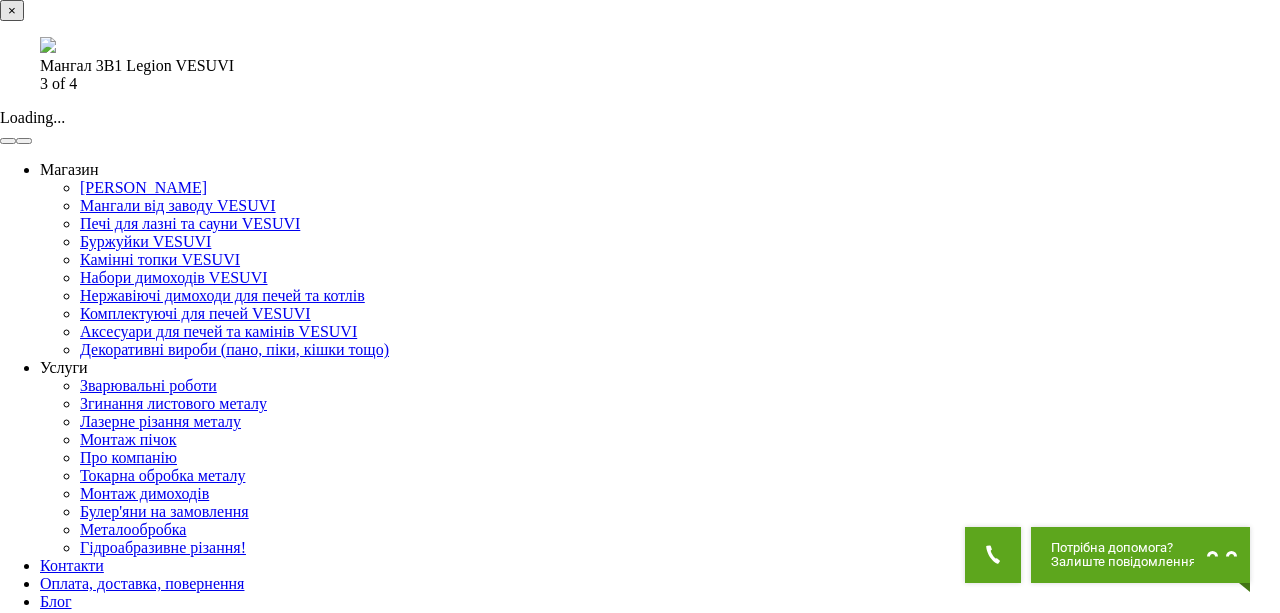 click at bounding box center (24, 141) 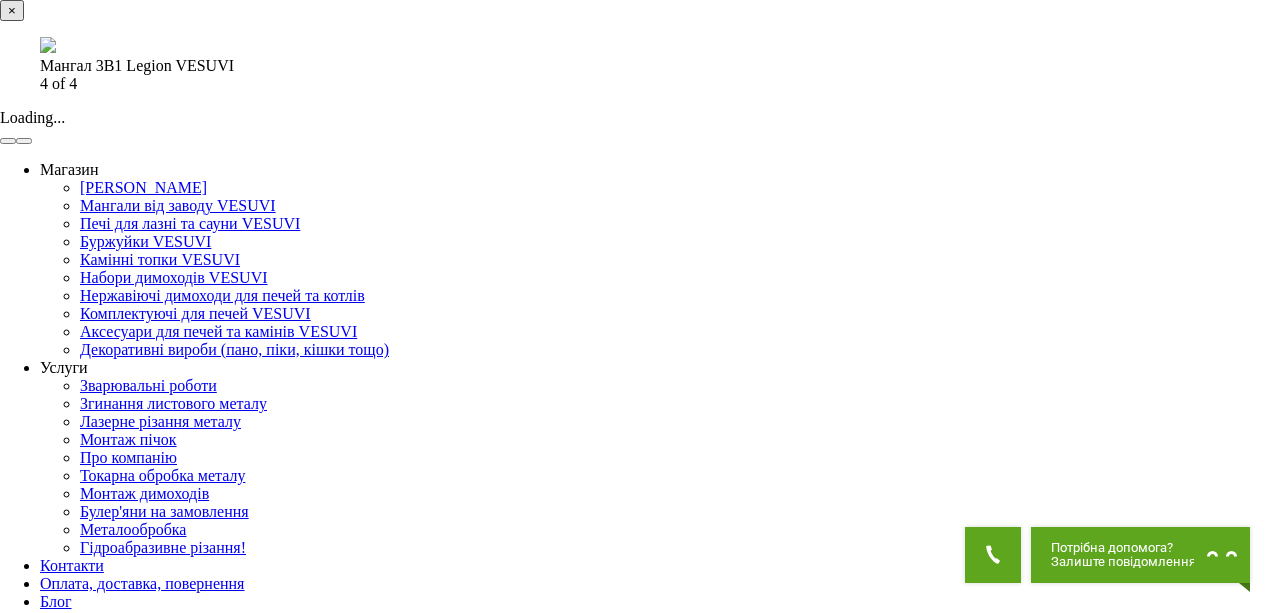 click at bounding box center [24, 141] 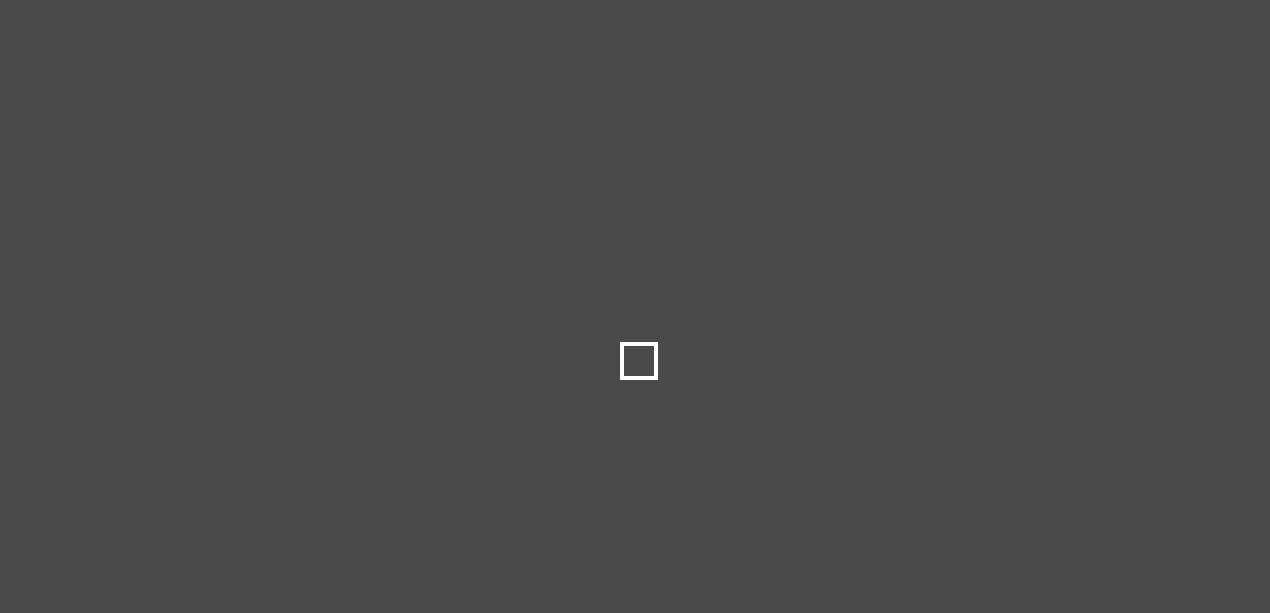 scroll, scrollTop: 0, scrollLeft: 0, axis: both 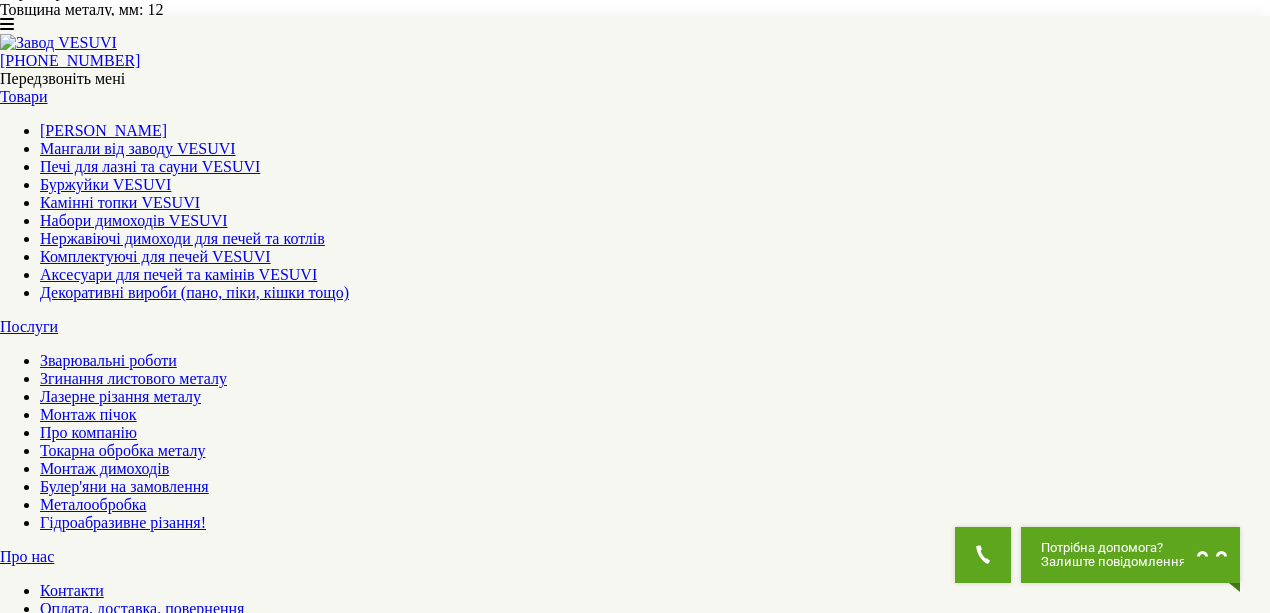 click on "3" at bounding box center [44, 1936] 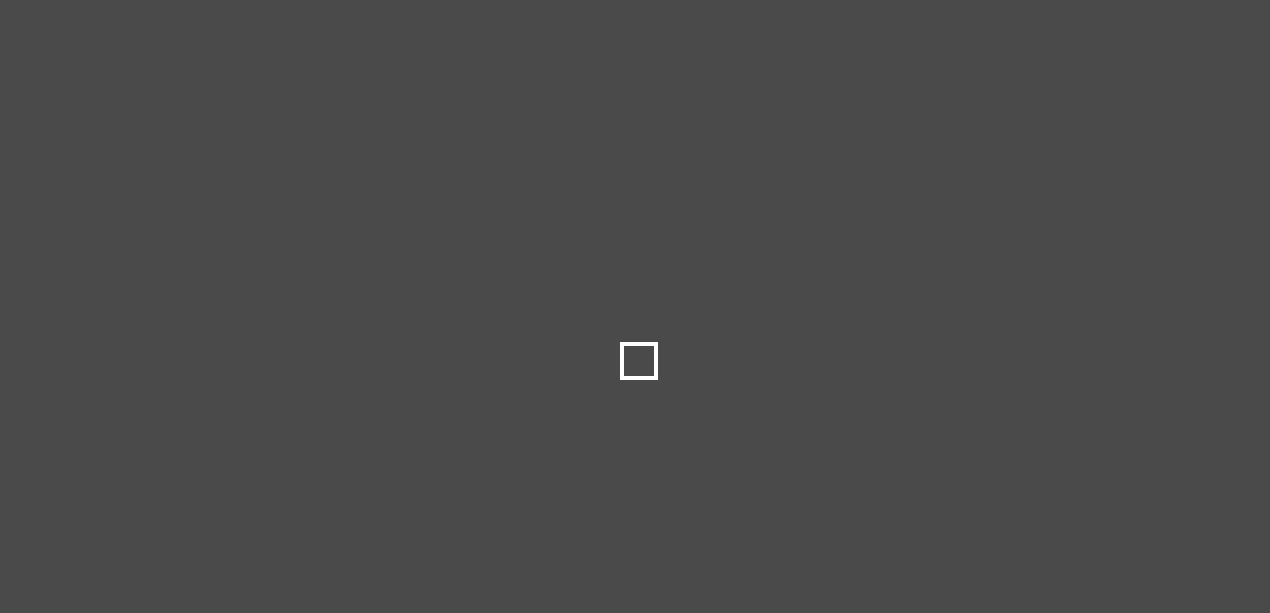 scroll, scrollTop: 0, scrollLeft: 0, axis: both 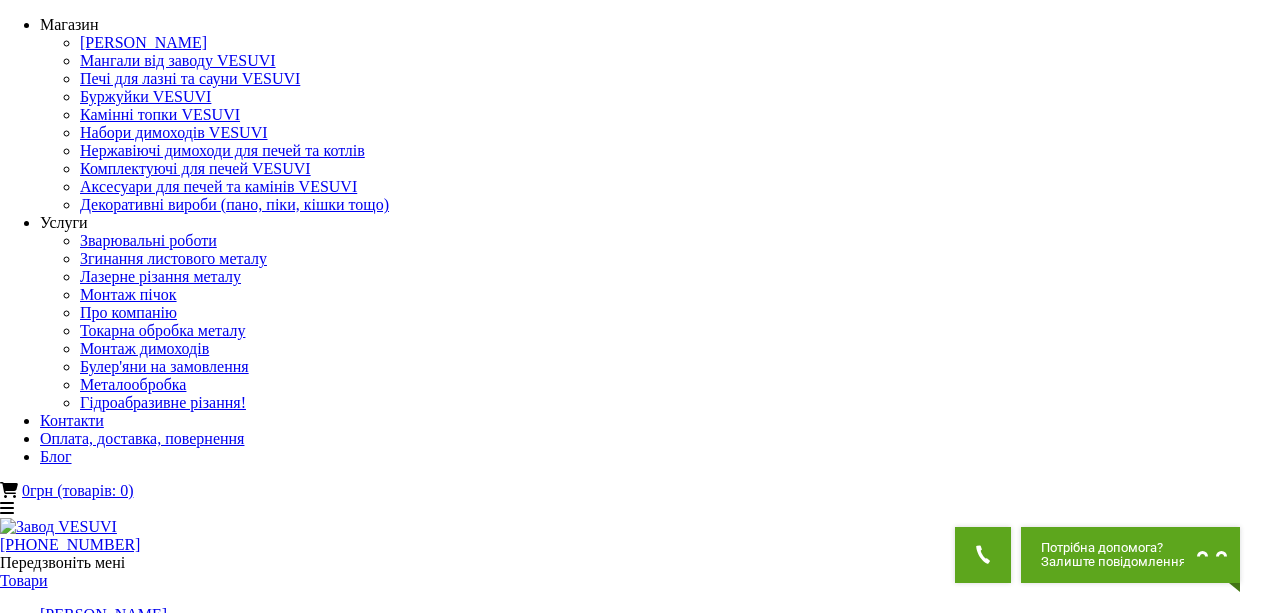 click at bounding box center (153, 1364) 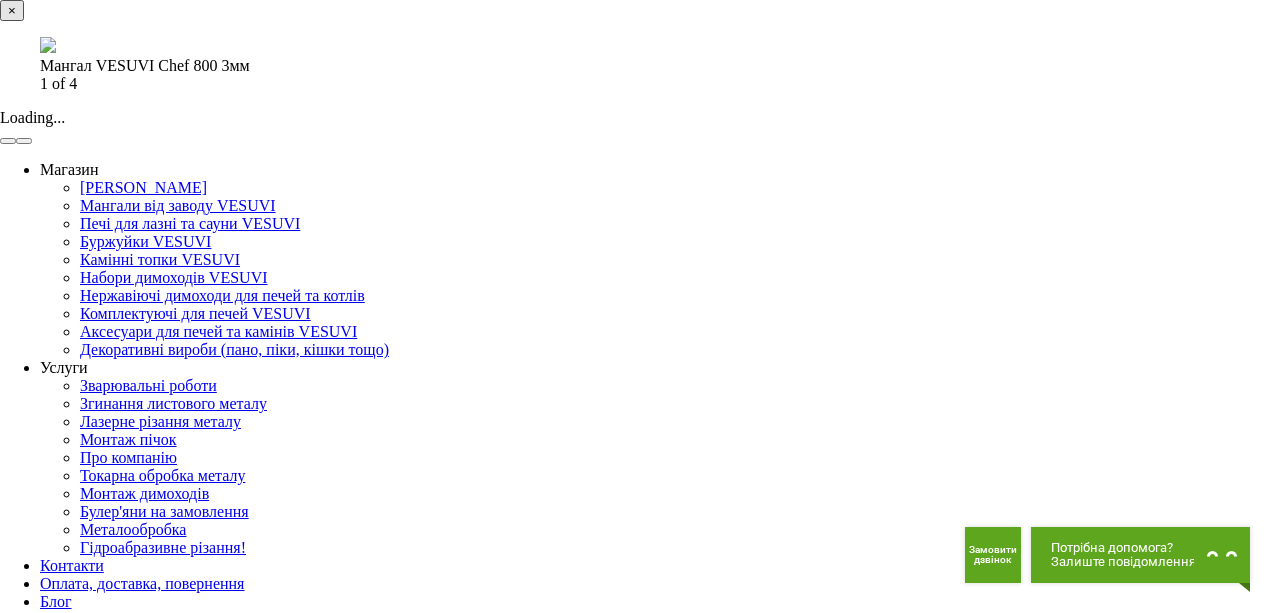 click at bounding box center (24, 141) 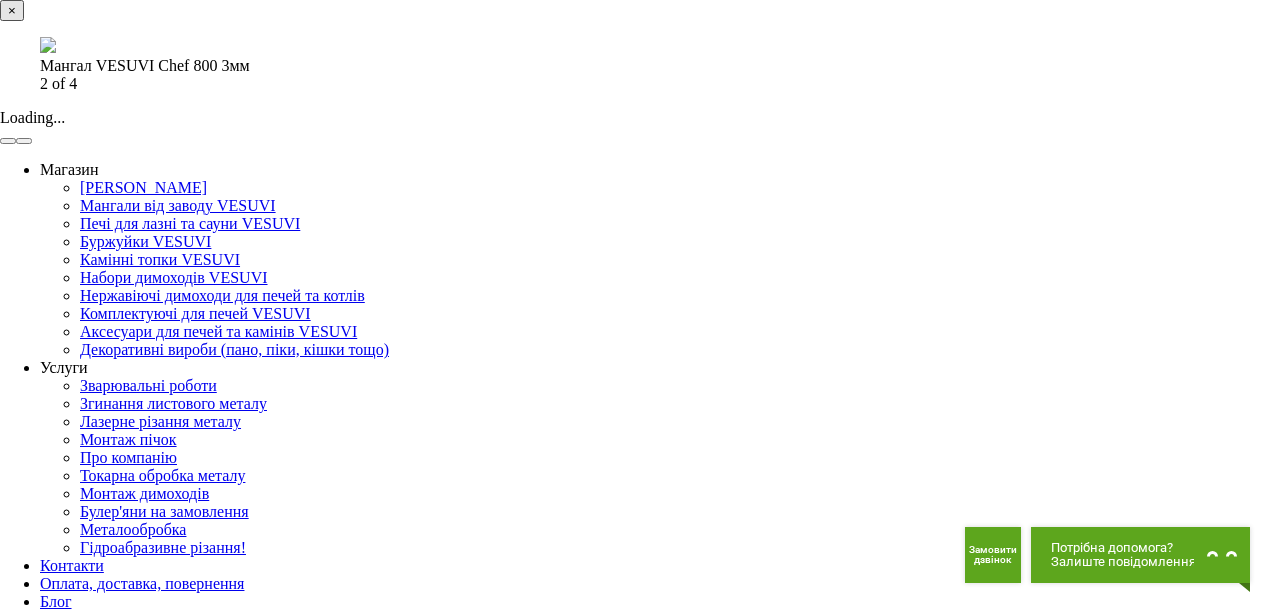 click at bounding box center [24, 141] 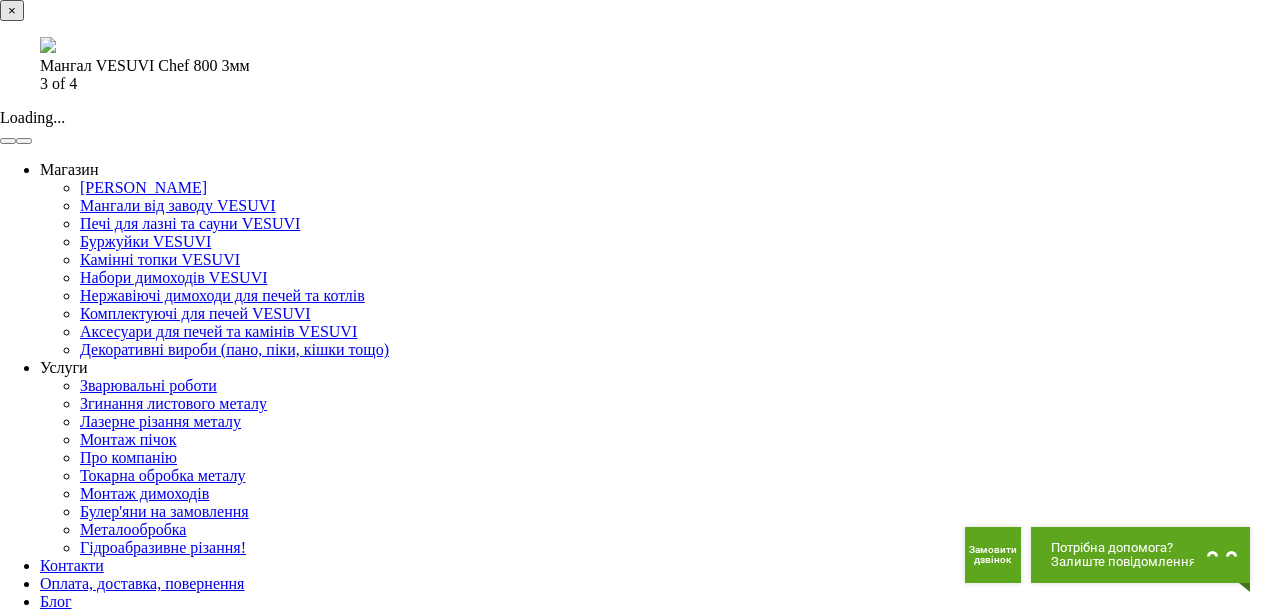 click at bounding box center [24, 141] 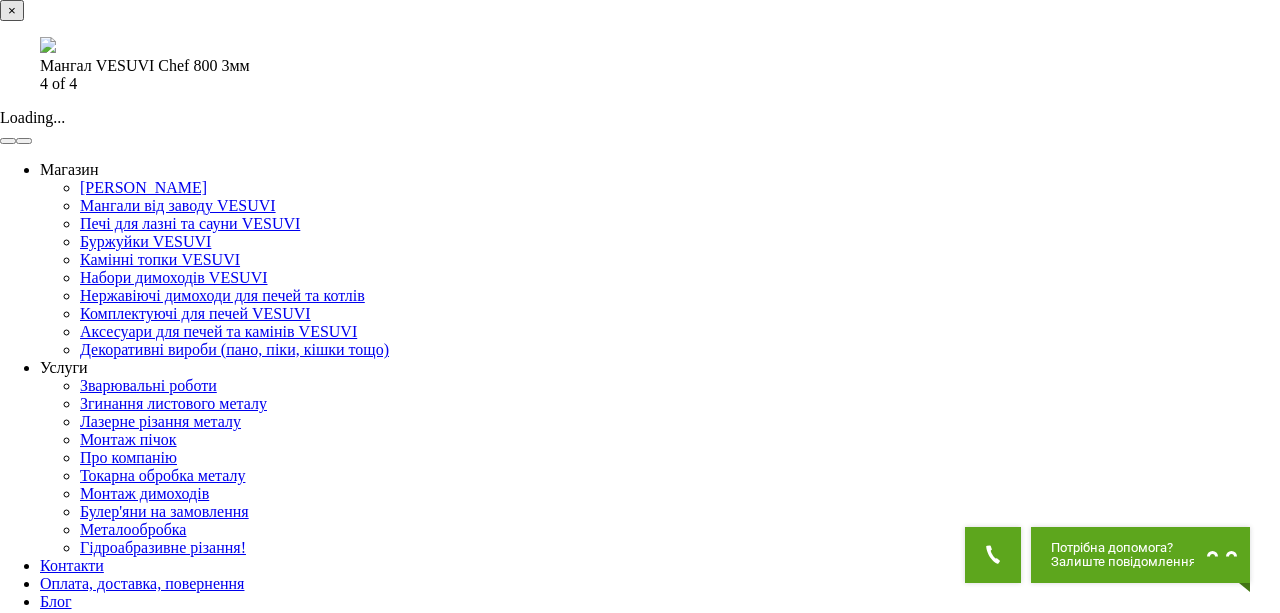click at bounding box center [24, 141] 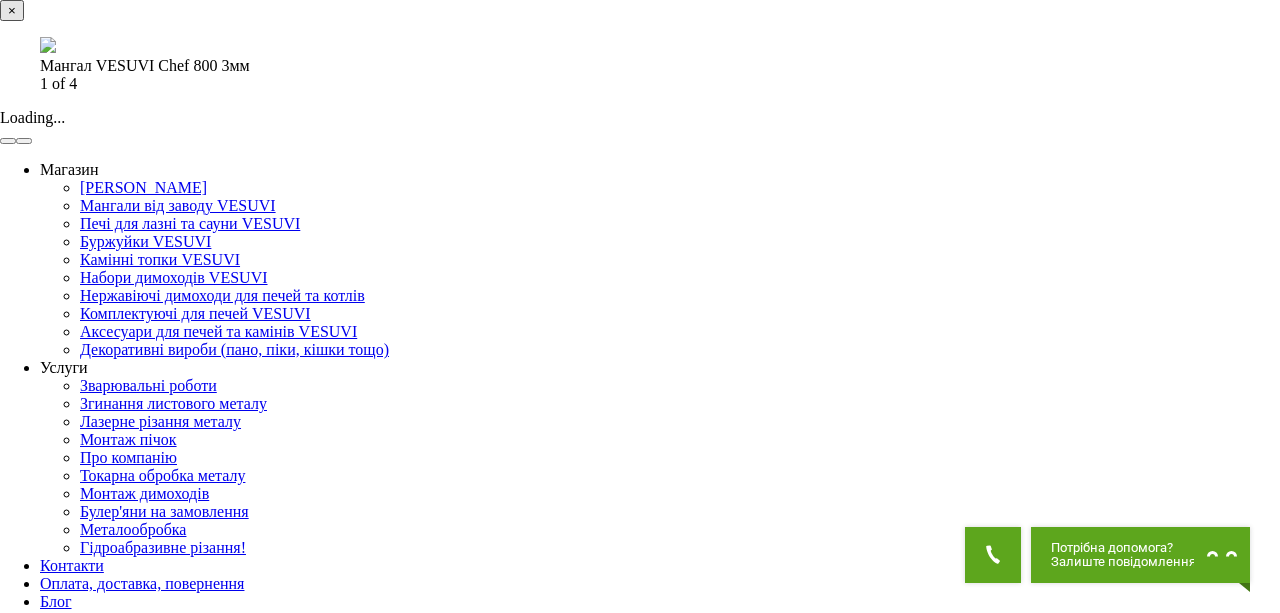 click at bounding box center [24, 141] 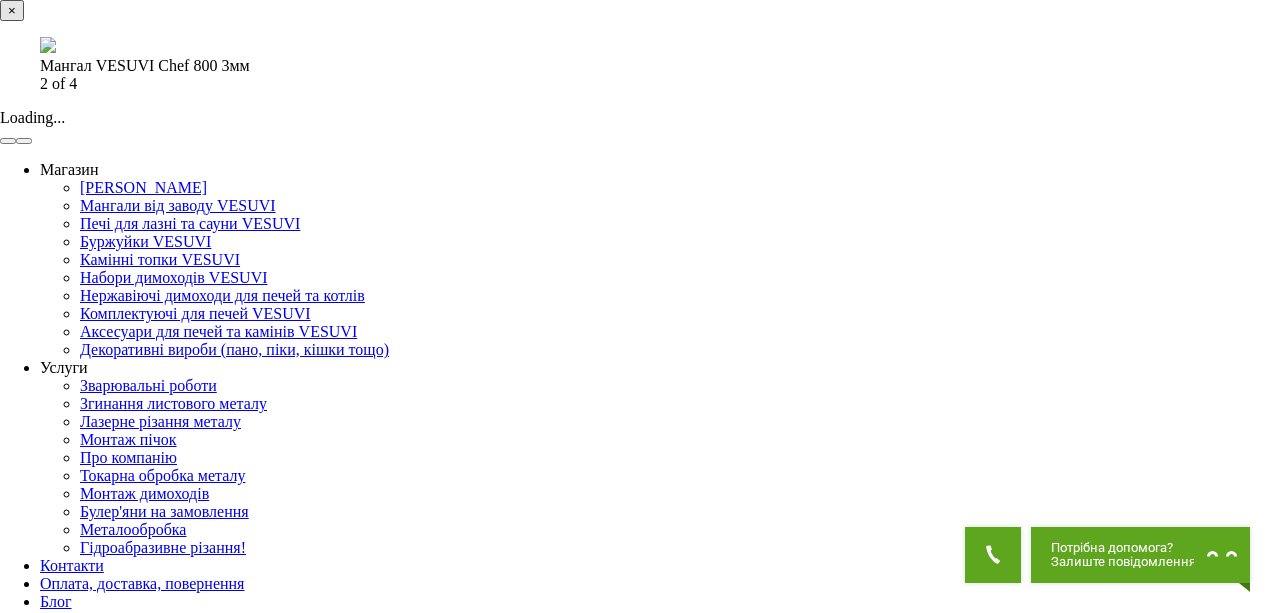 click at bounding box center [24, 141] 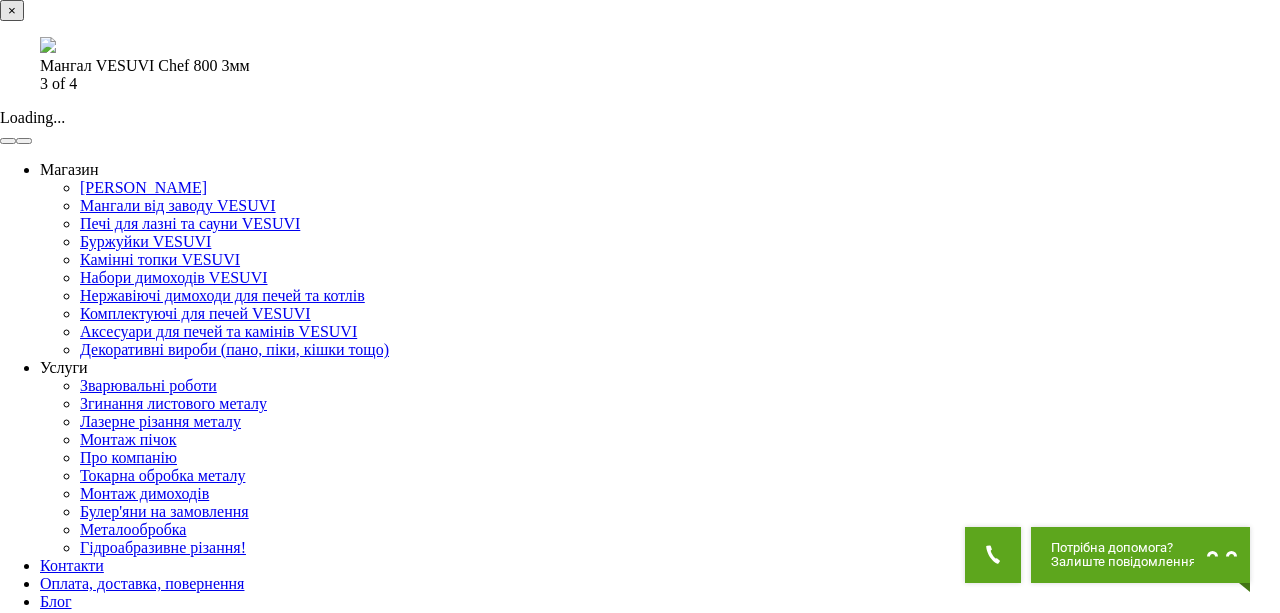 click at bounding box center (24, 141) 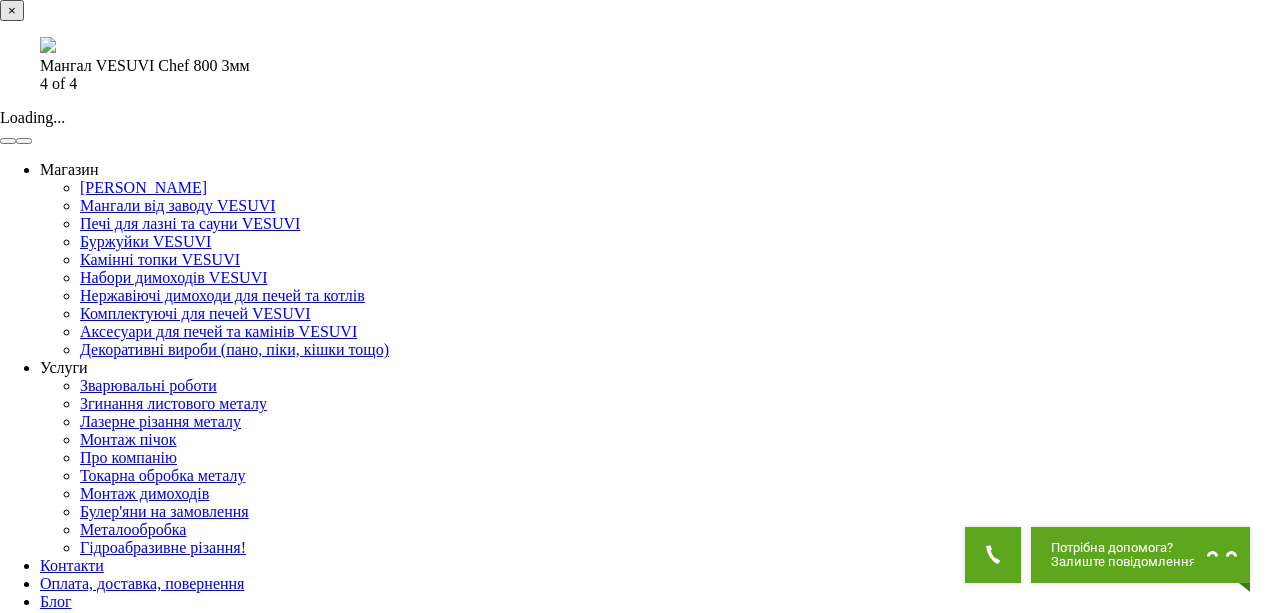 click at bounding box center (24, 141) 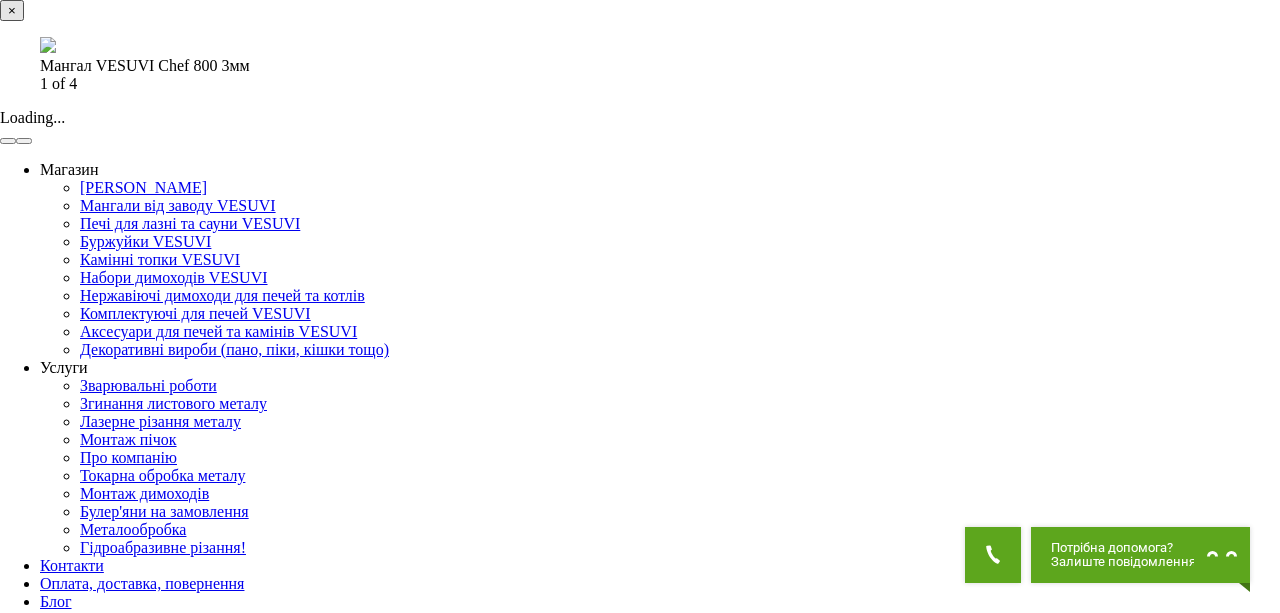 click at bounding box center (24, 141) 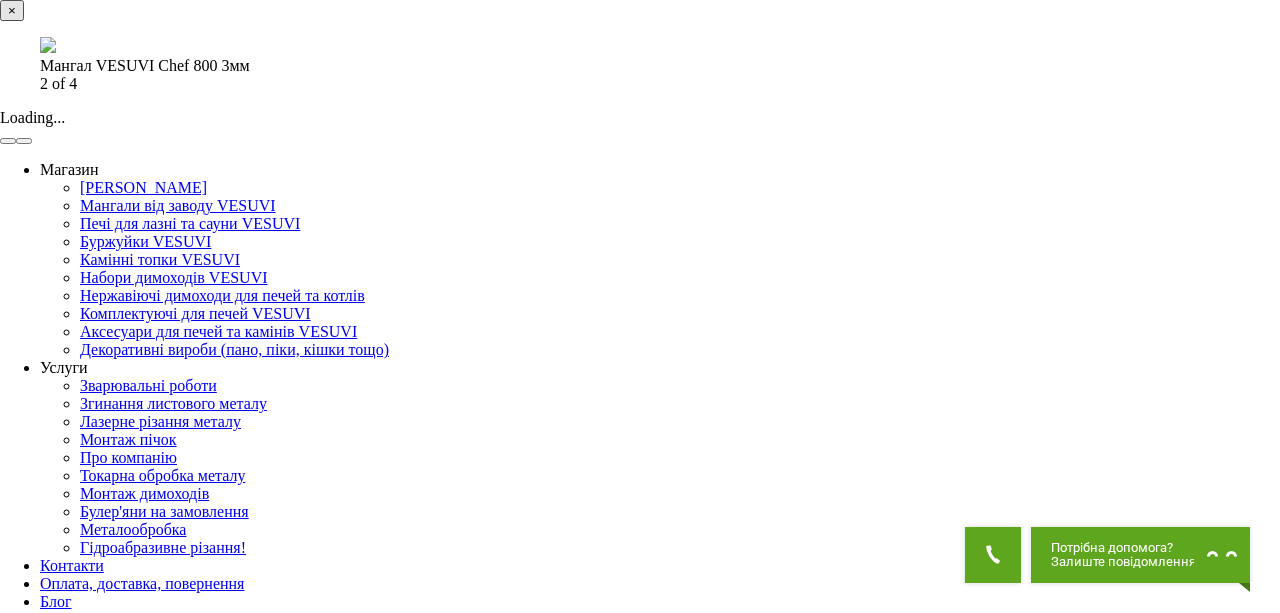 click at bounding box center (24, 141) 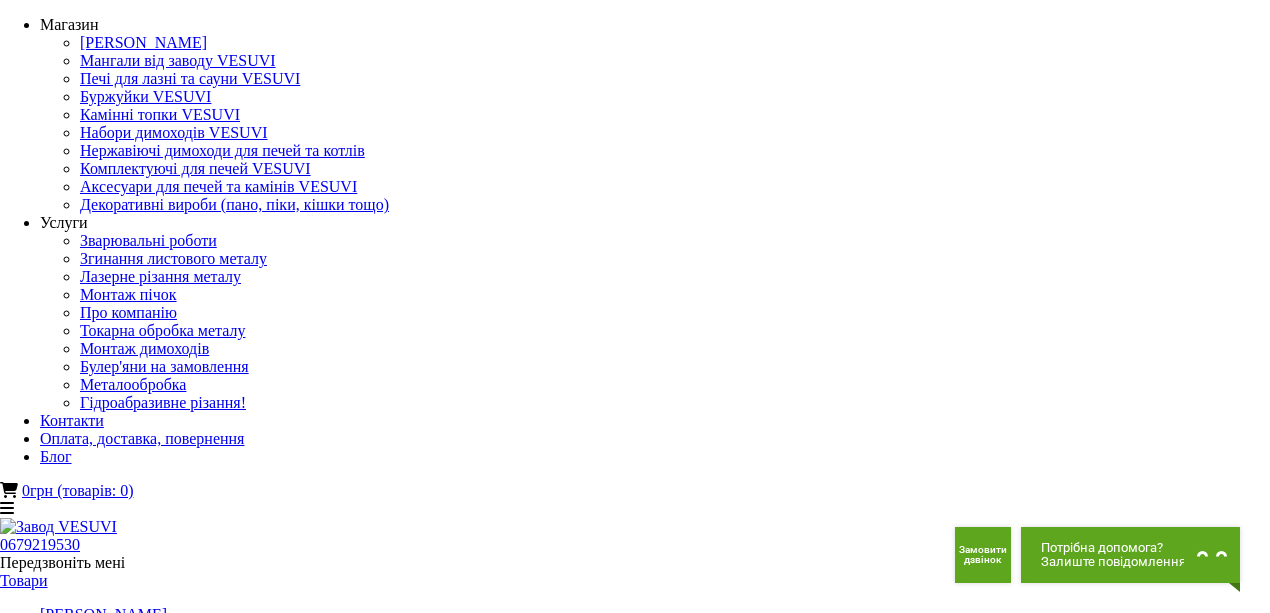 scroll, scrollTop: 0, scrollLeft: 0, axis: both 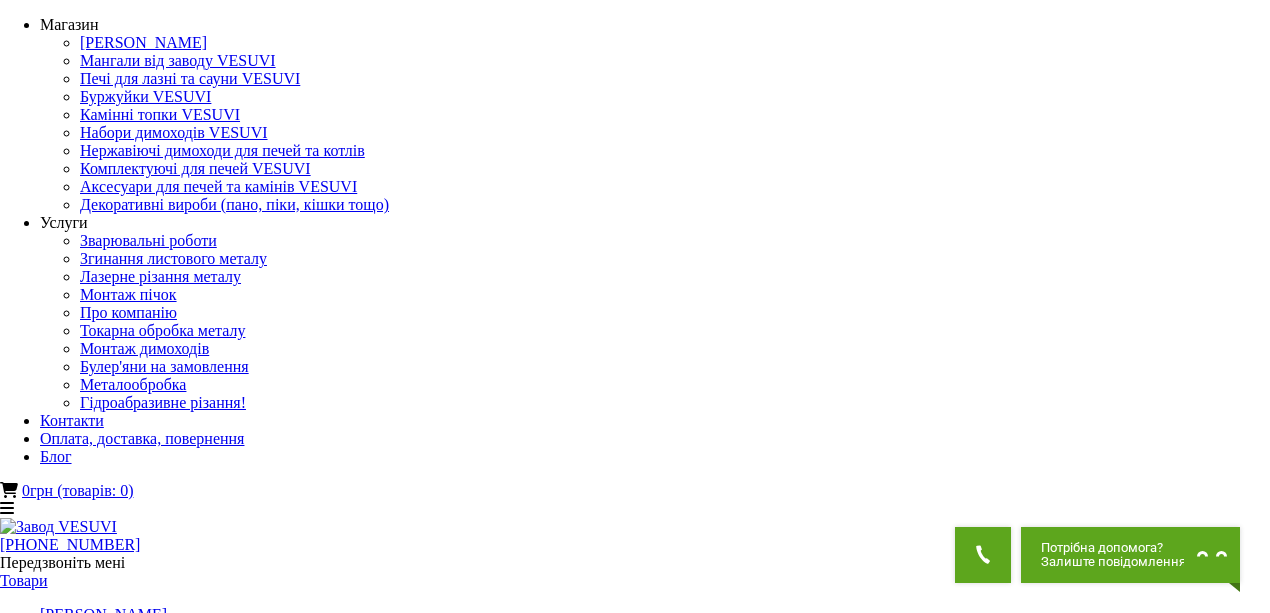 click at bounding box center [125, 1364] 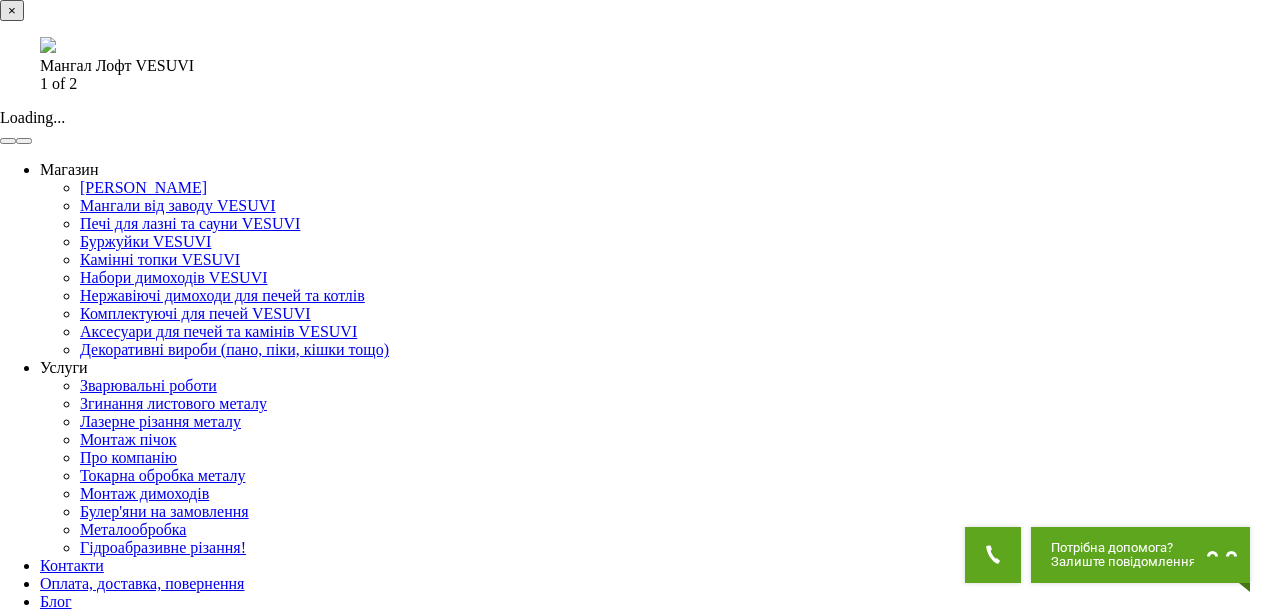 click at bounding box center [48, 45] 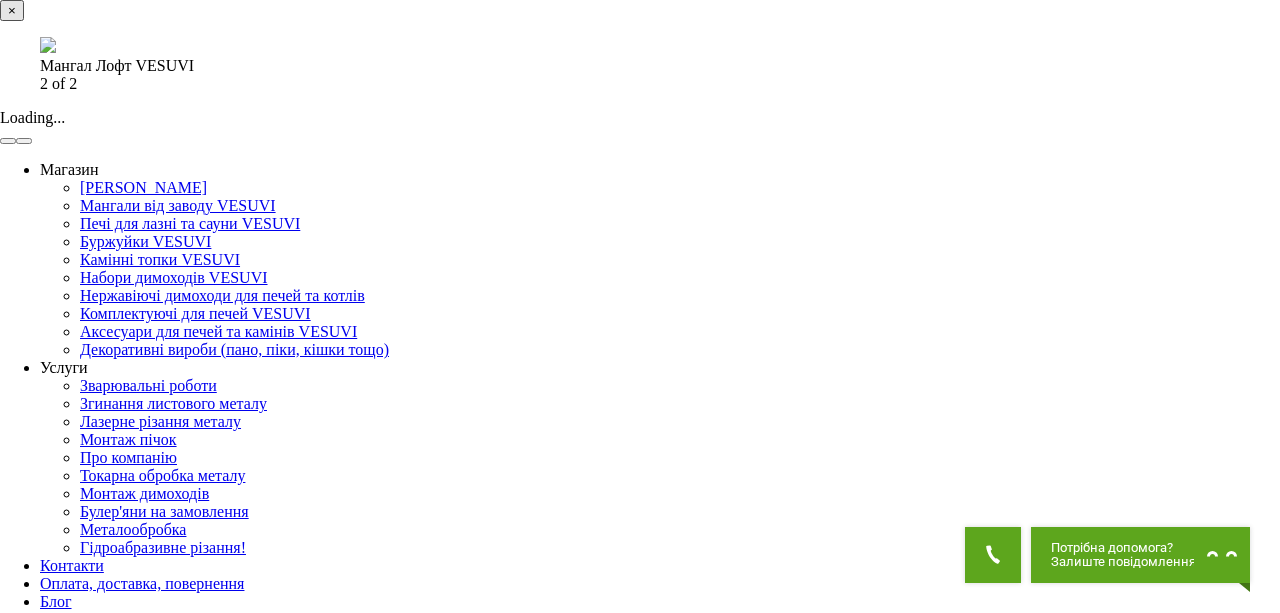 click at bounding box center (48, 45) 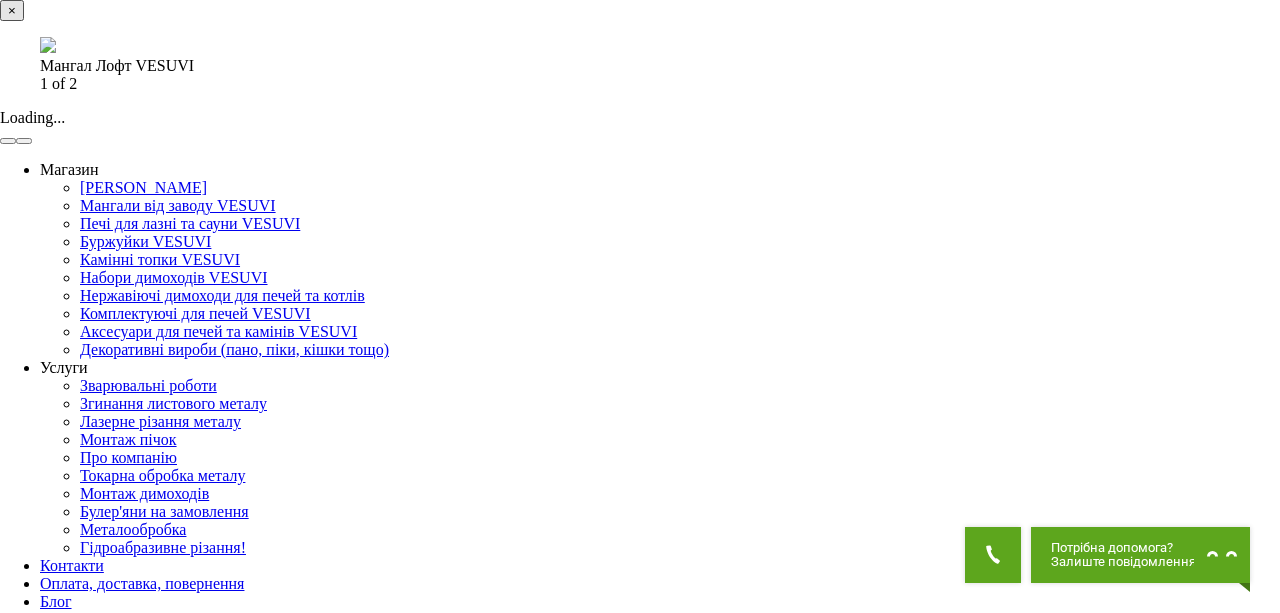 click at bounding box center [48, 45] 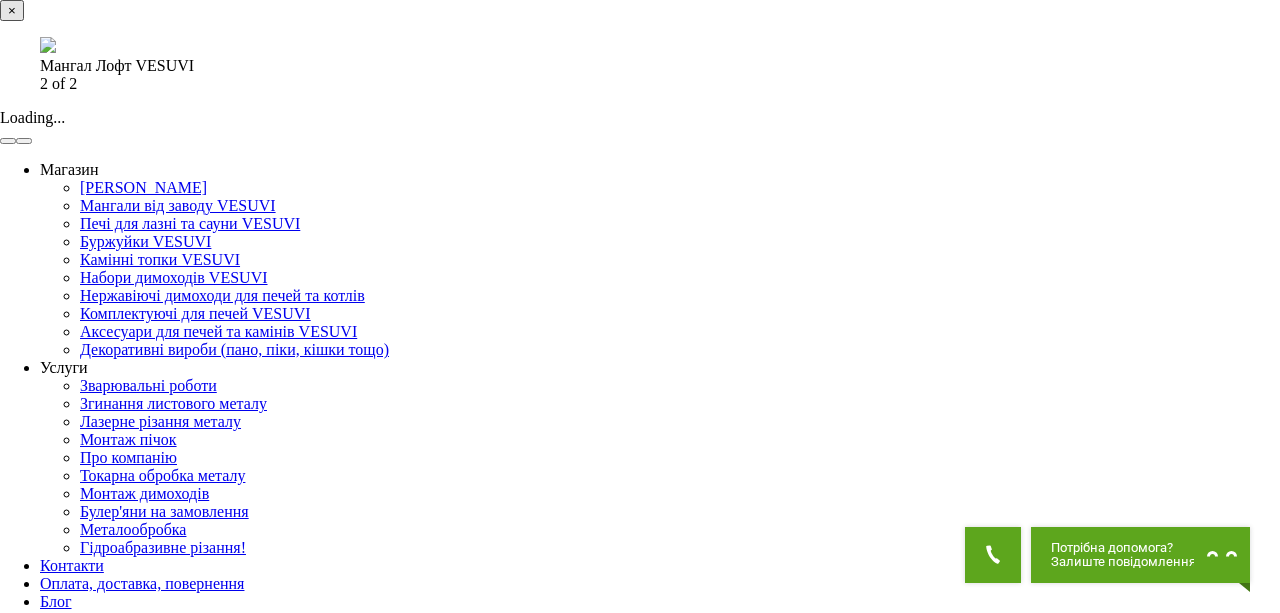 click at bounding box center [48, 45] 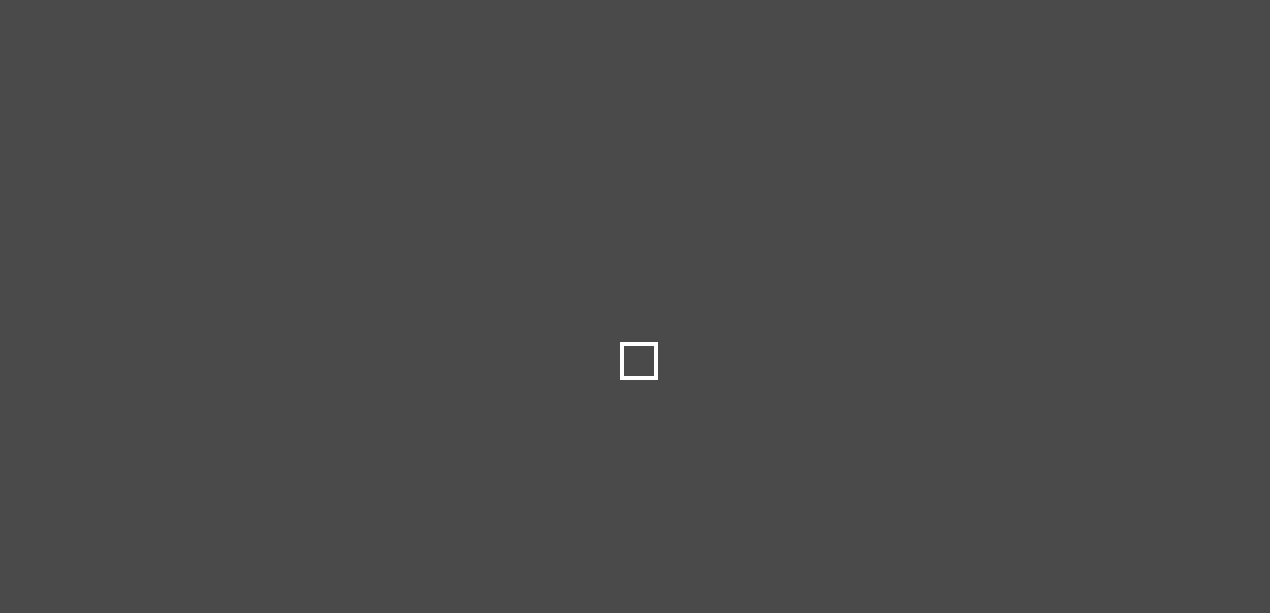 scroll, scrollTop: 1937, scrollLeft: 0, axis: vertical 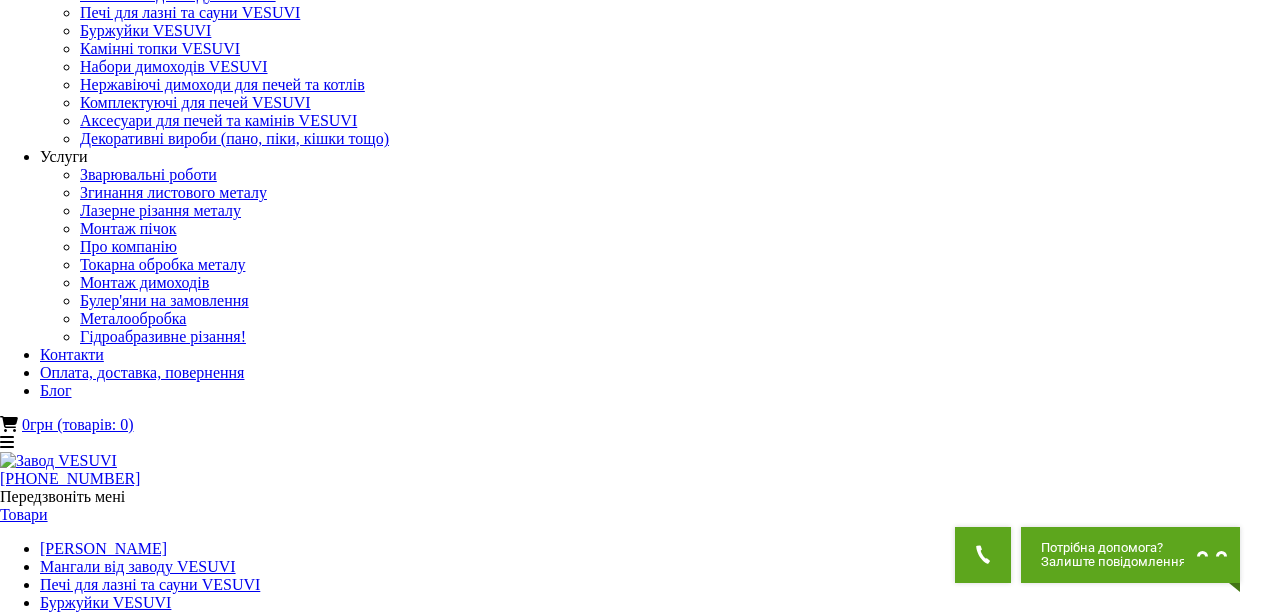 click on "Мангали-барбекю-гриль VESUVI" at bounding box center [635, 1669] 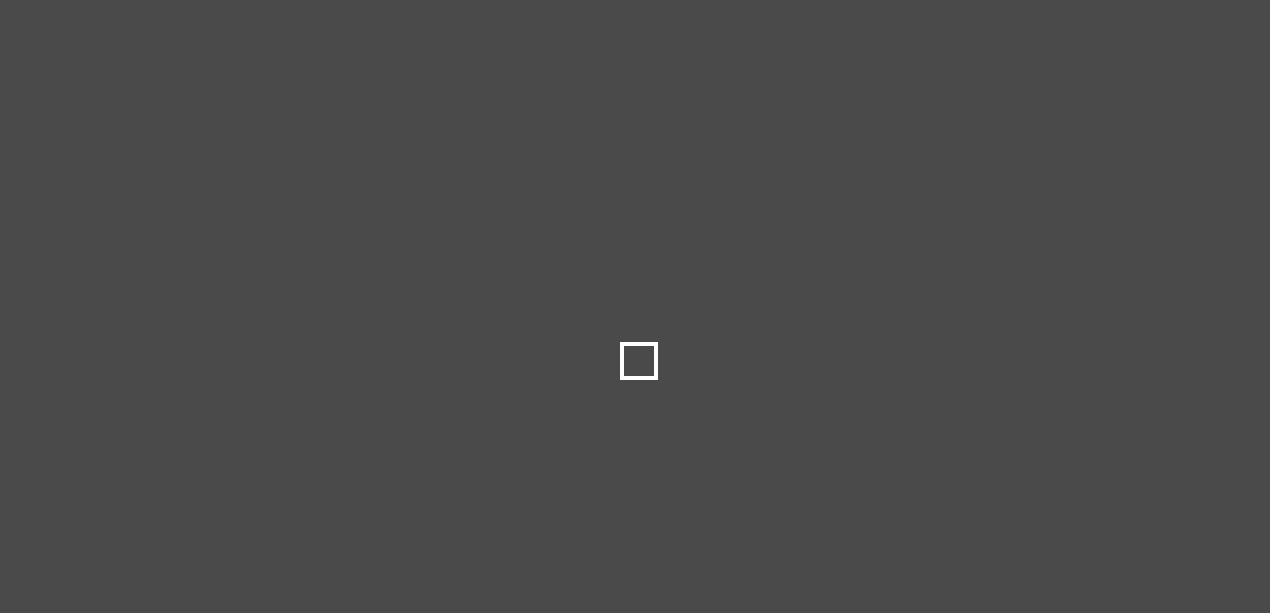 scroll, scrollTop: 0, scrollLeft: 0, axis: both 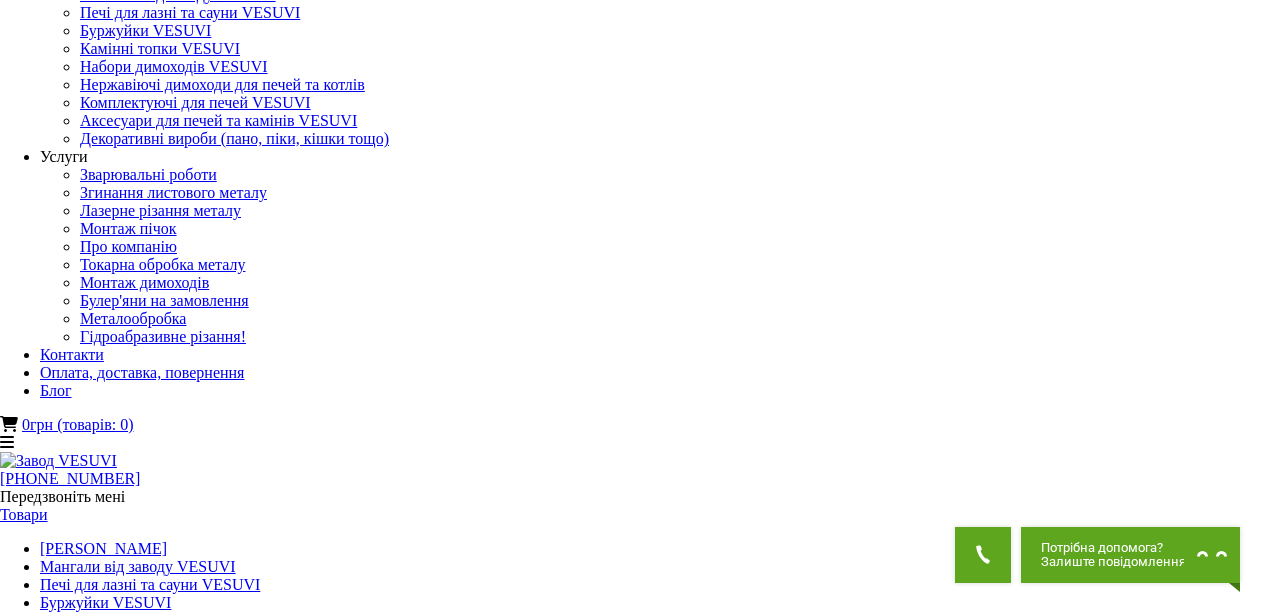 click on "Мангальні комплекси, альтанки з мангалами VESUVI" at bounding box center (635, 1741) 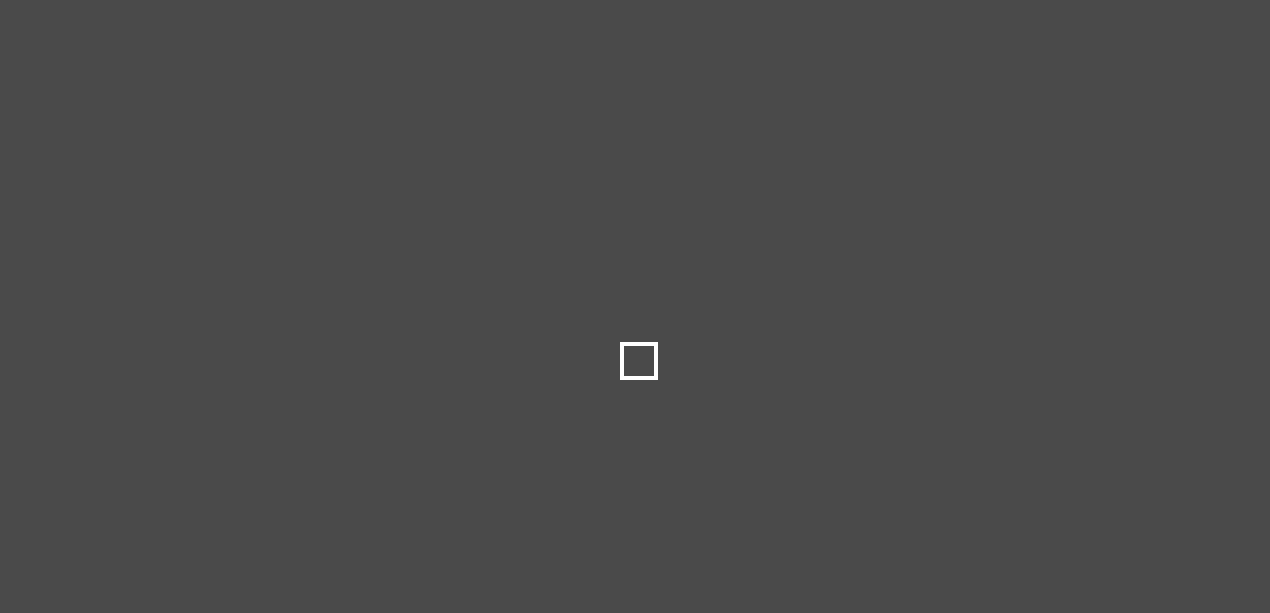 scroll, scrollTop: 0, scrollLeft: 0, axis: both 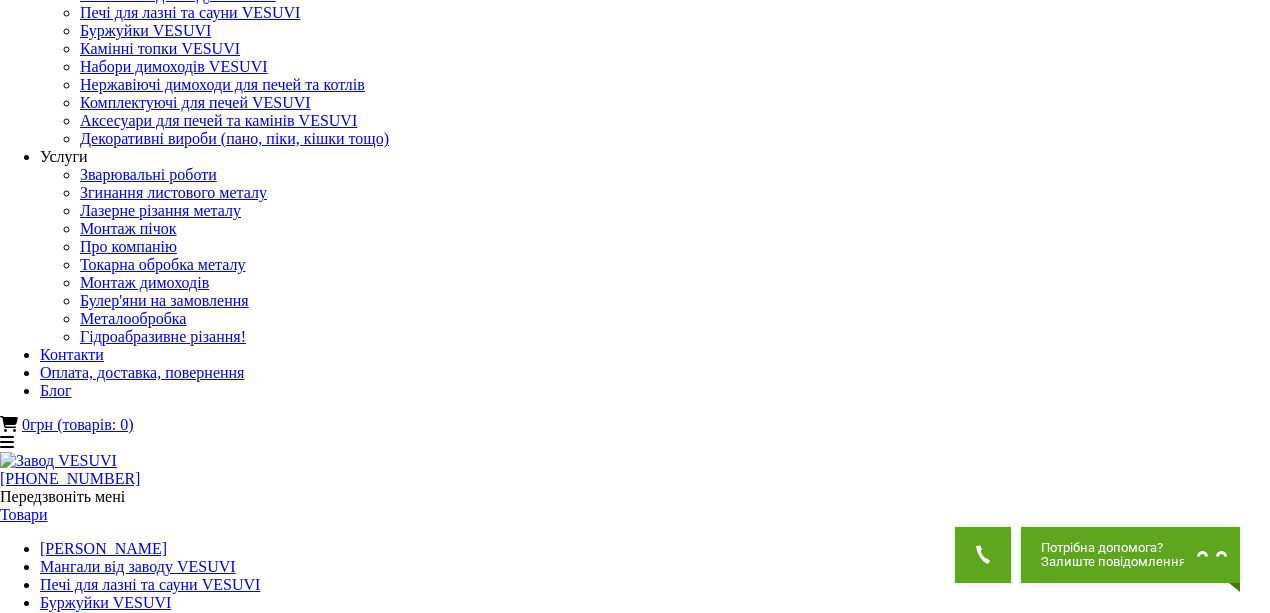 click on "Мангали з дахом VESUVI" at bounding box center [635, 1777] 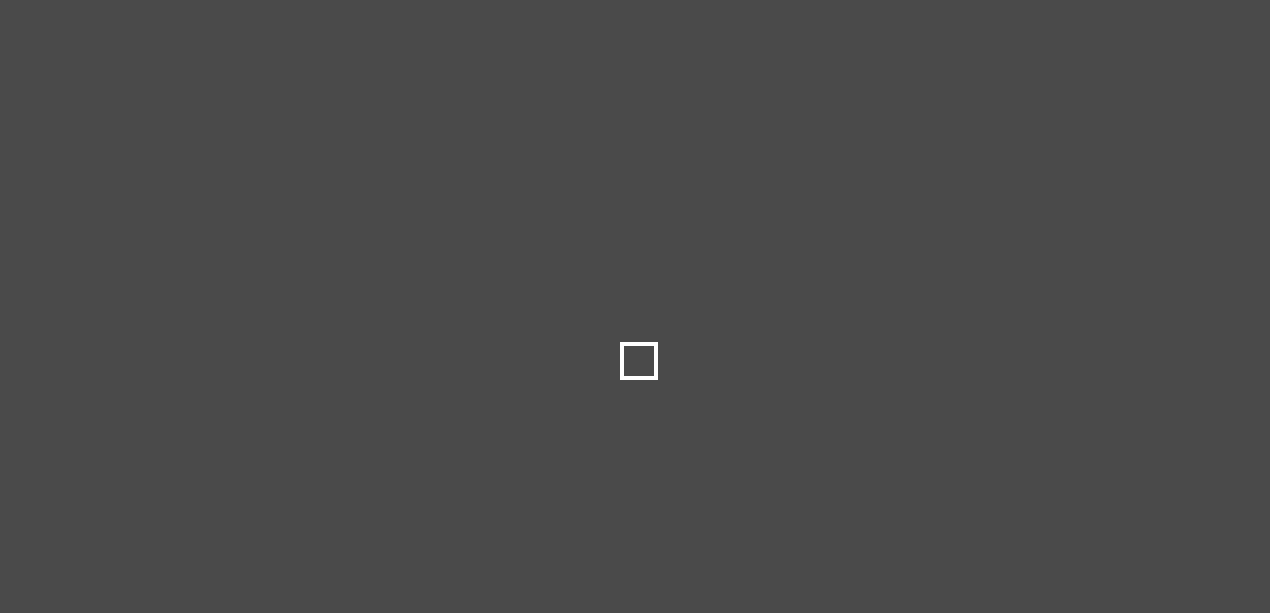 scroll, scrollTop: 0, scrollLeft: 0, axis: both 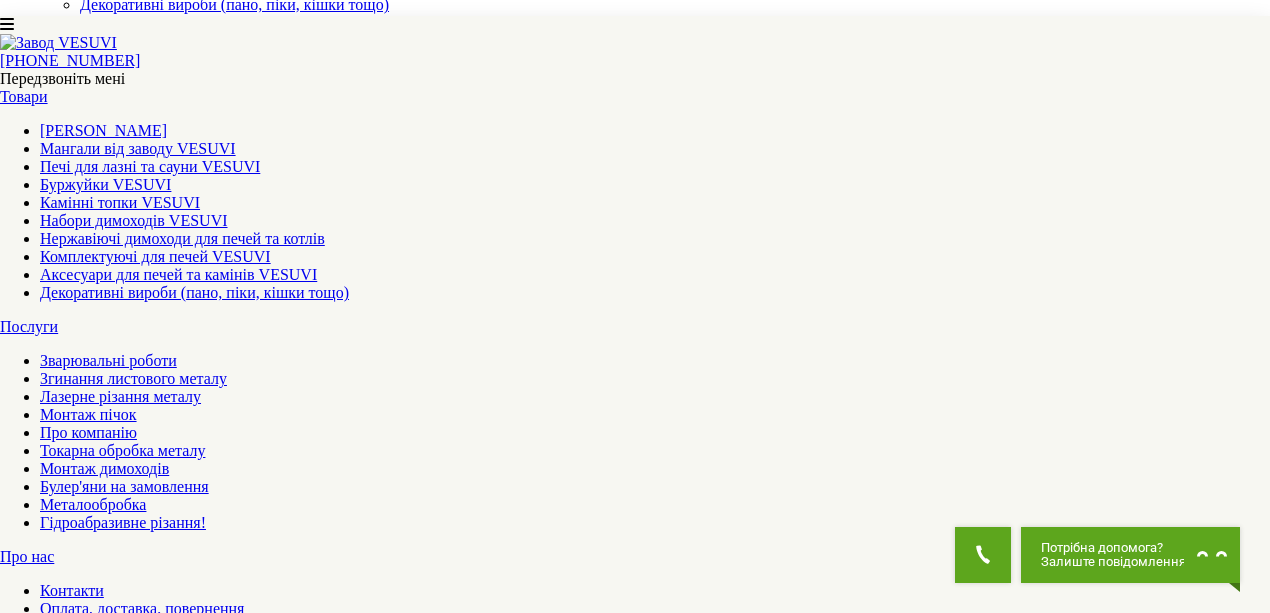 click on "Печі під казан VESUVI" at bounding box center [635, 1679] 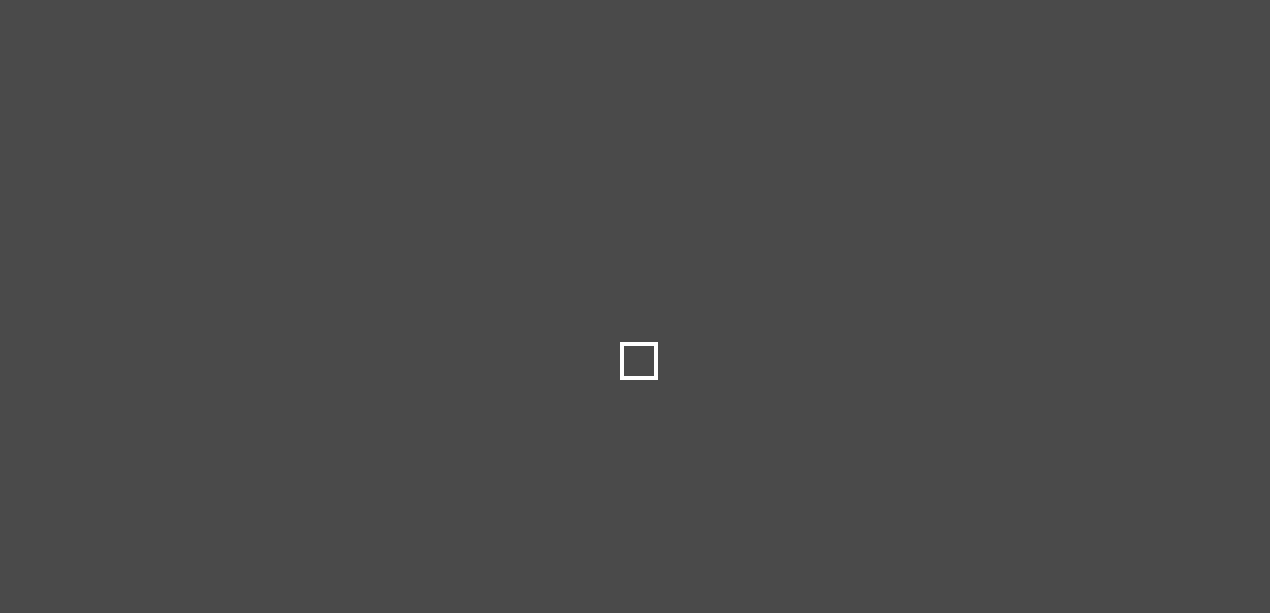 scroll, scrollTop: 0, scrollLeft: 0, axis: both 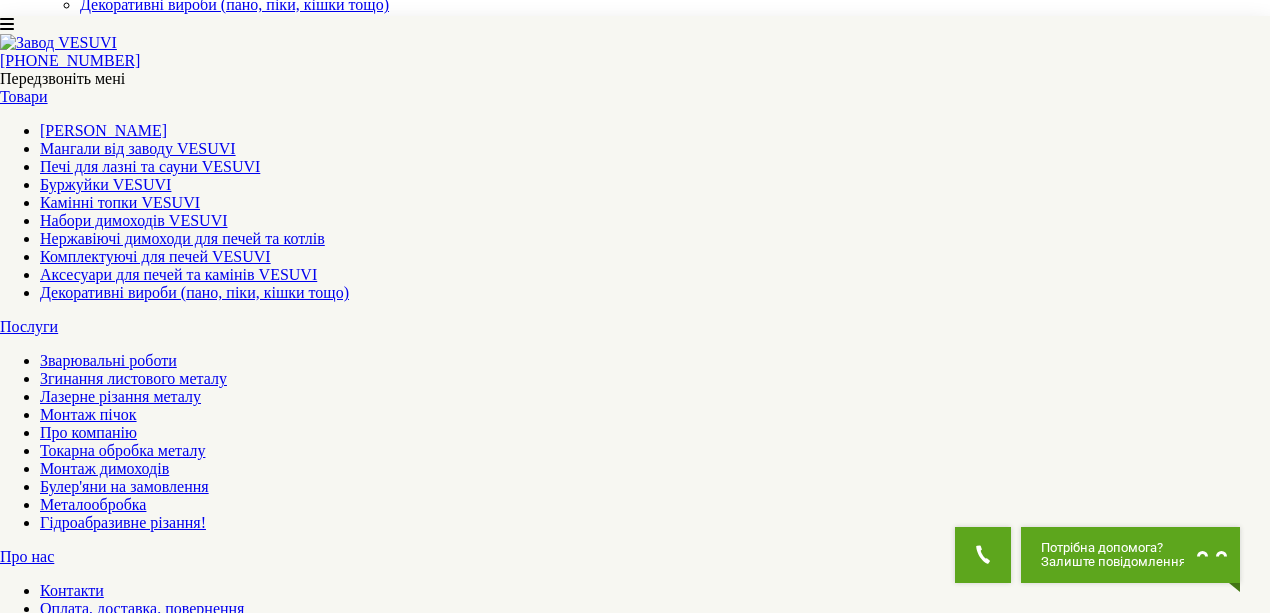 click on "Аксесуари до мангалів VESUVI" at bounding box center [635, 1751] 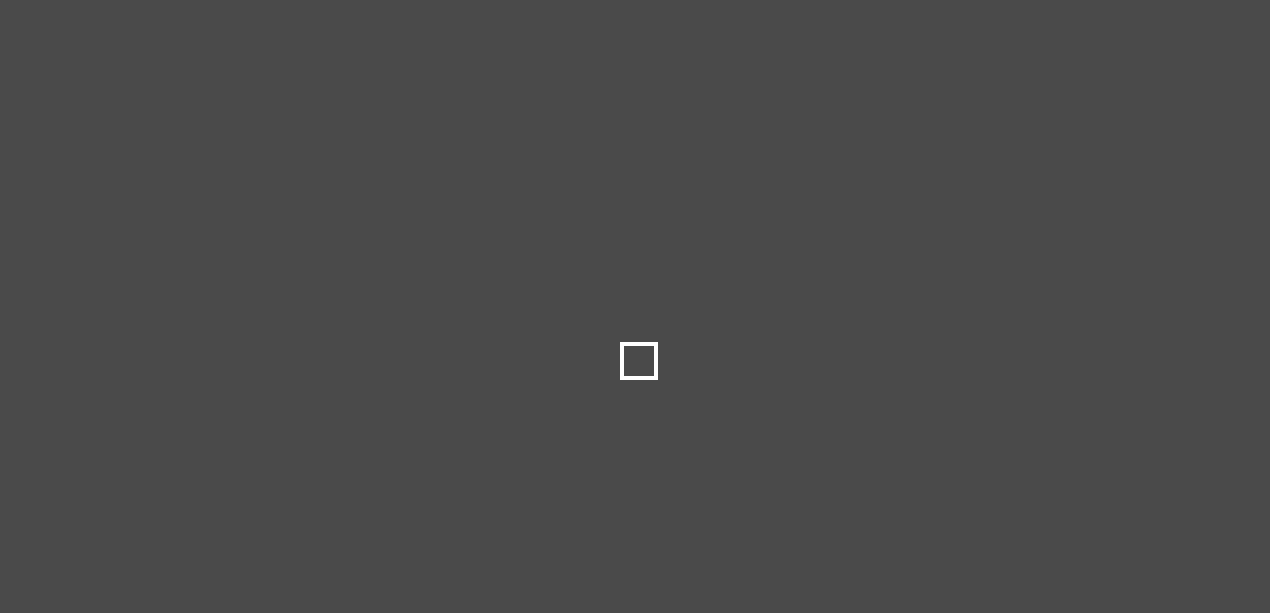 scroll, scrollTop: 0, scrollLeft: 0, axis: both 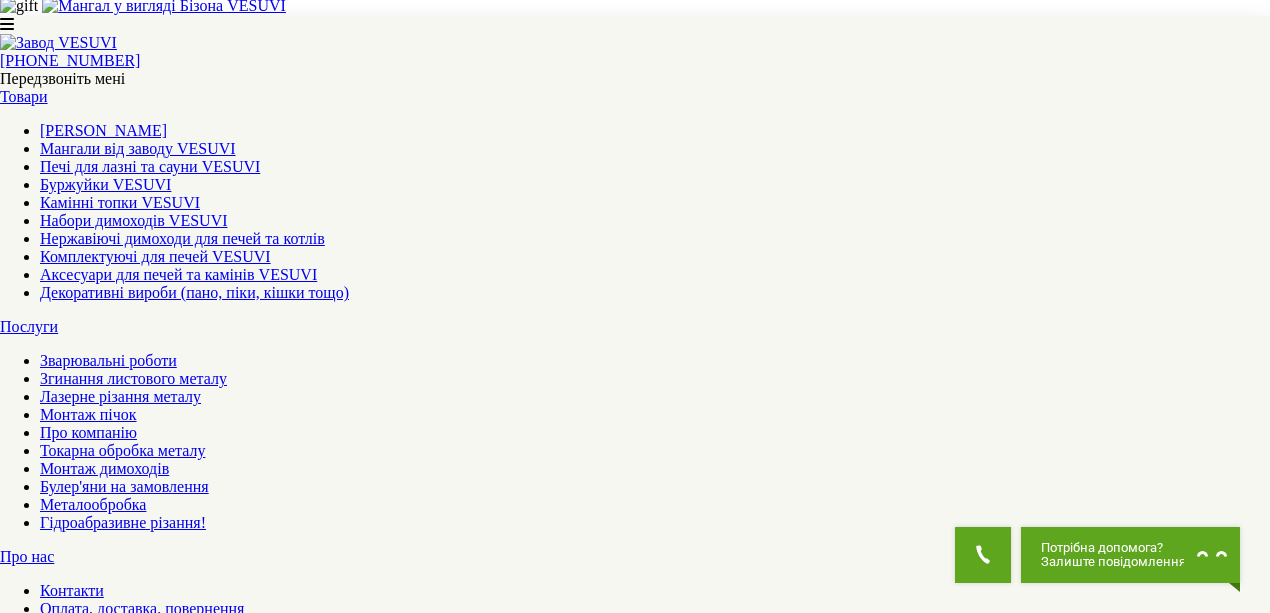 click on "2" at bounding box center (44, 789) 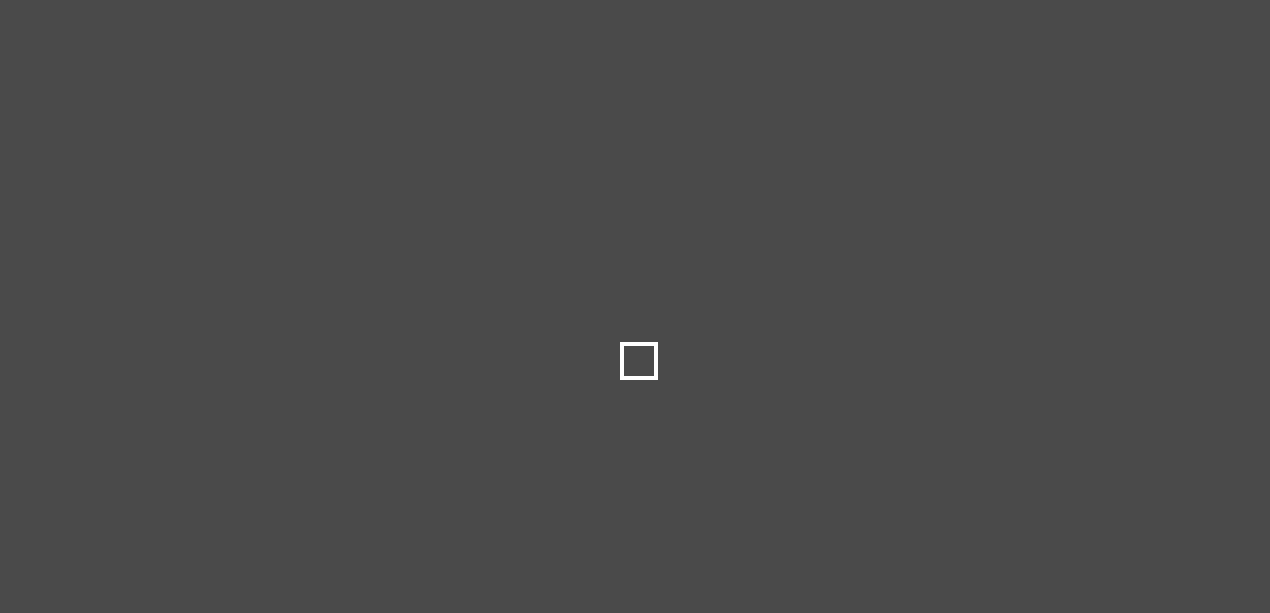 scroll, scrollTop: 0, scrollLeft: 0, axis: both 